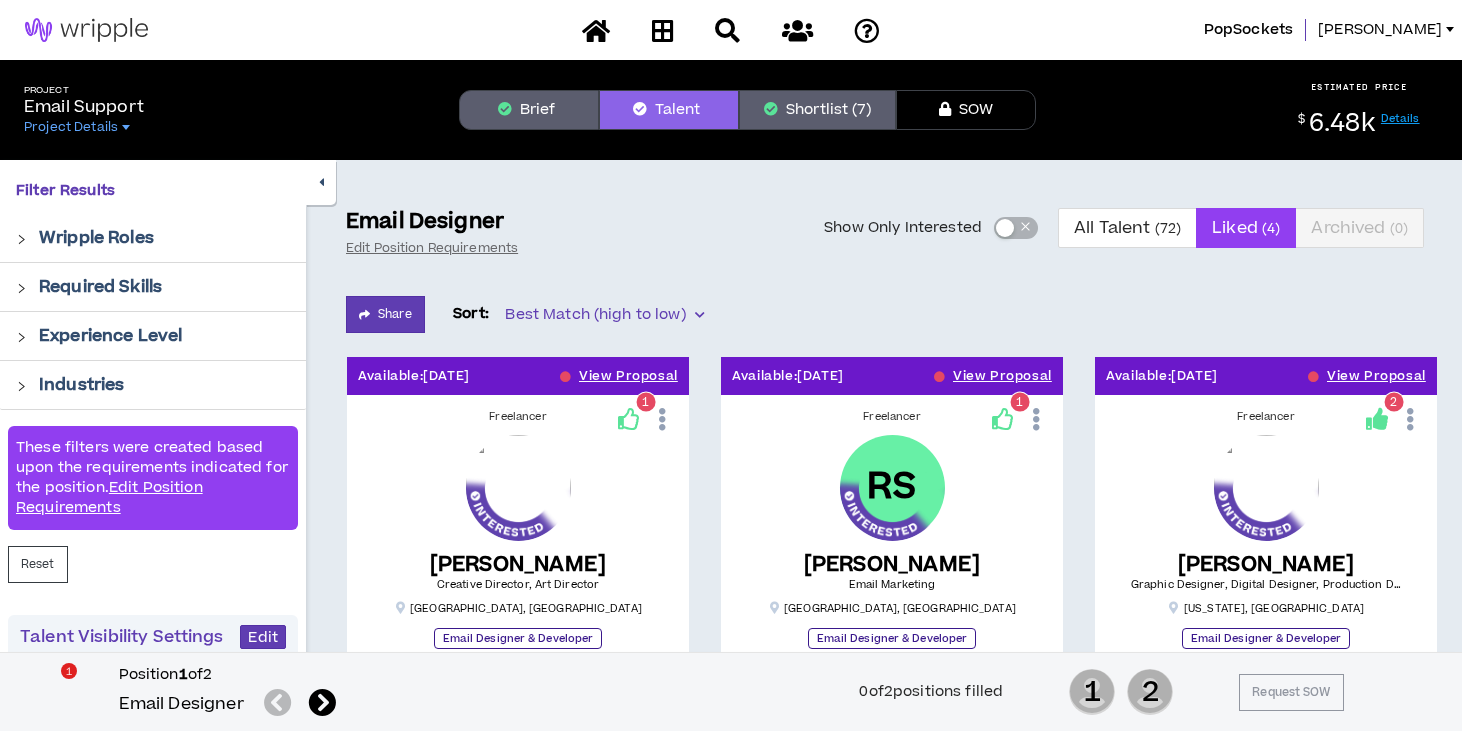 scroll, scrollTop: 0, scrollLeft: 0, axis: both 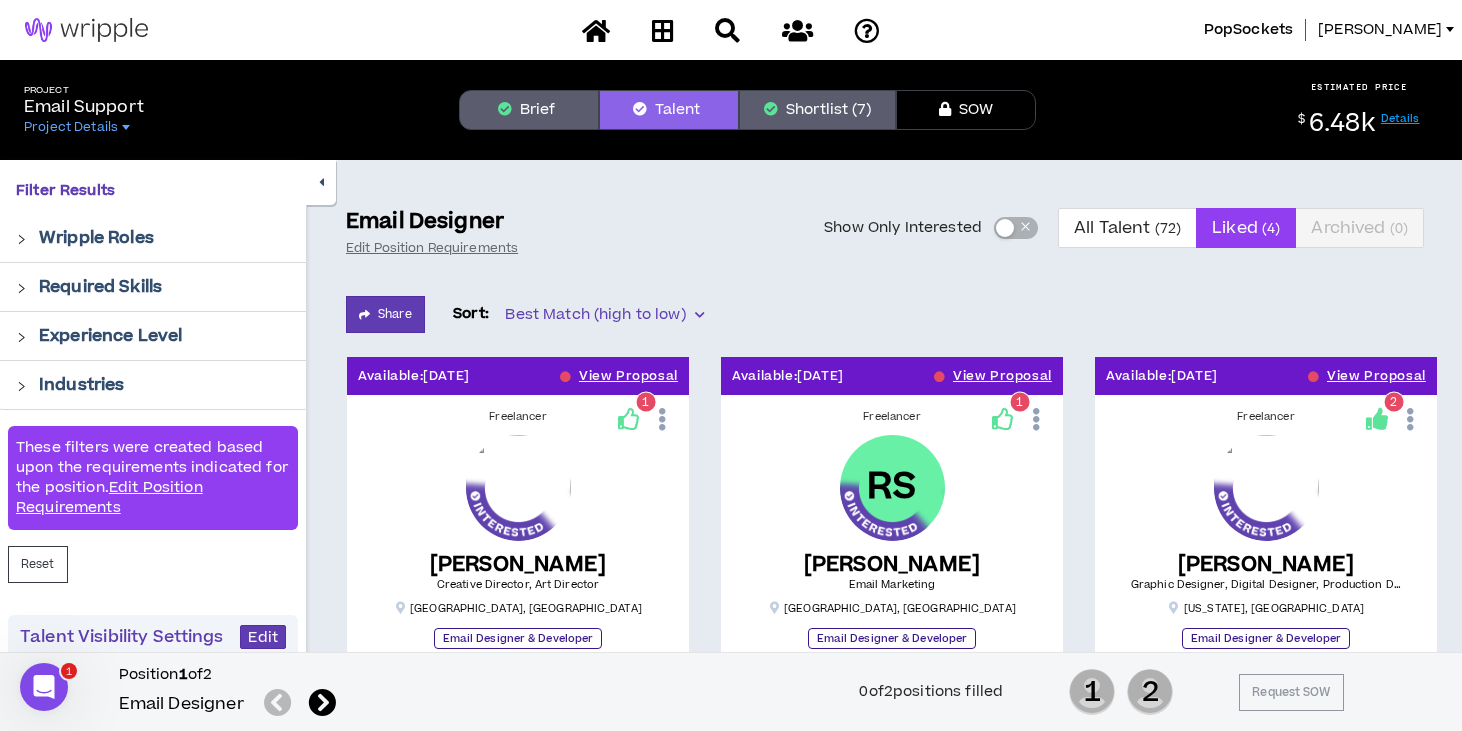 click at bounding box center [86, 30] 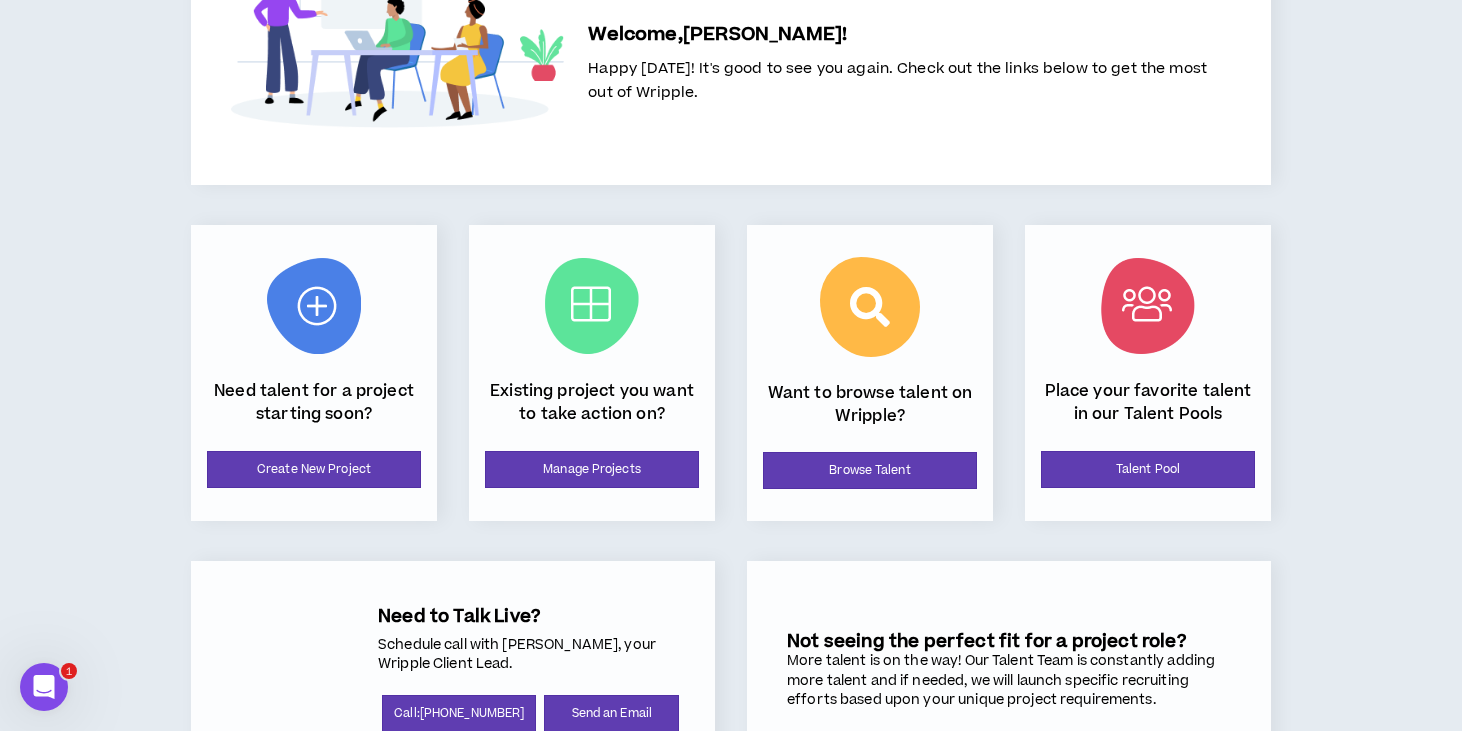scroll, scrollTop: 0, scrollLeft: 0, axis: both 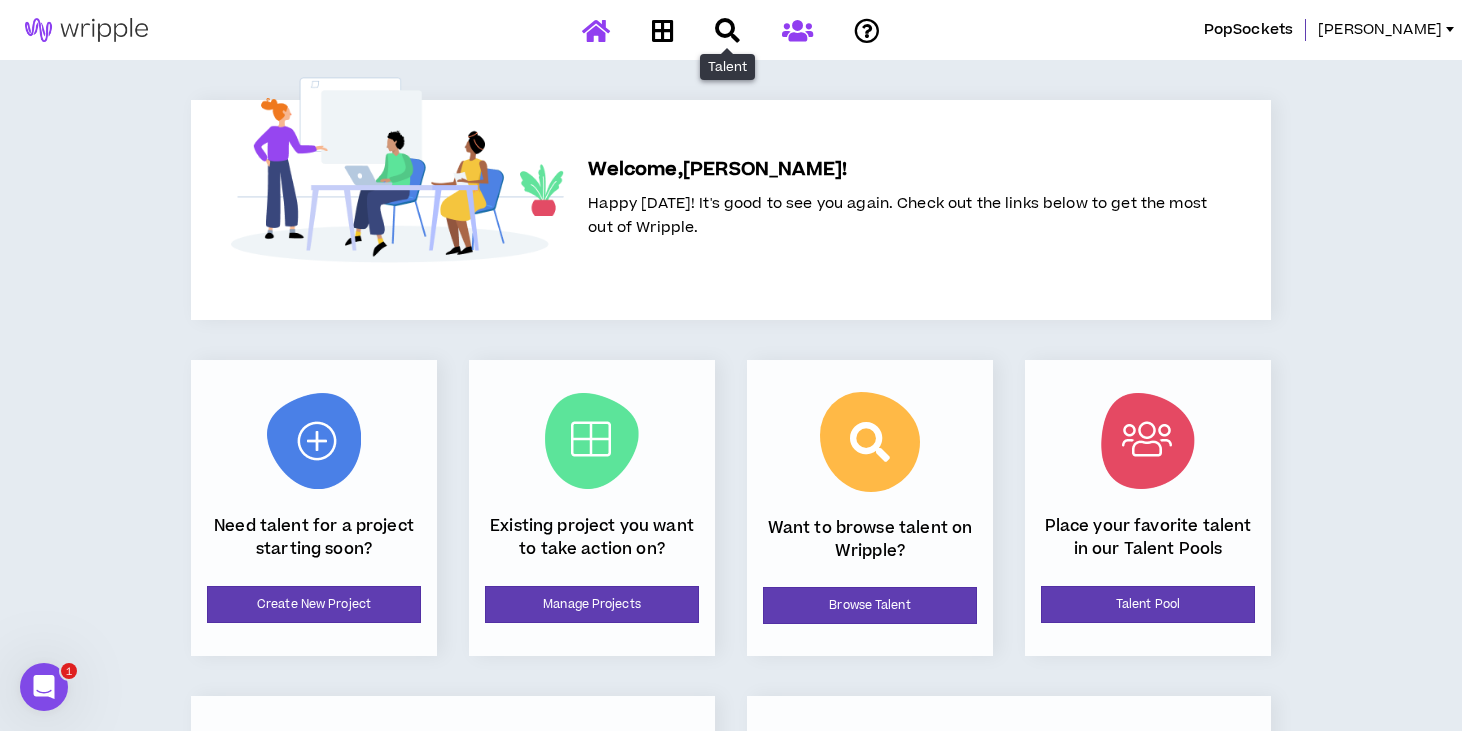 click at bounding box center [797, 30] 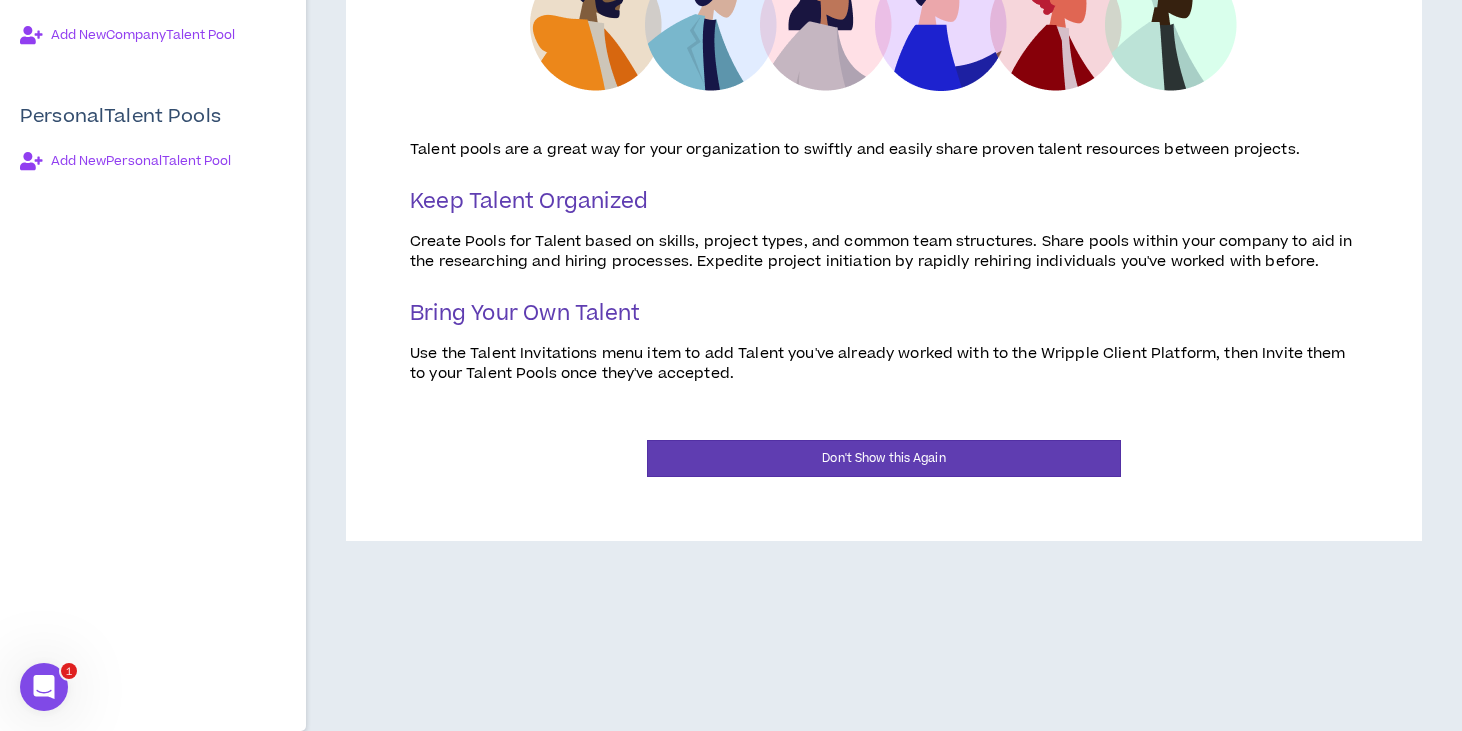 scroll, scrollTop: 0, scrollLeft: 0, axis: both 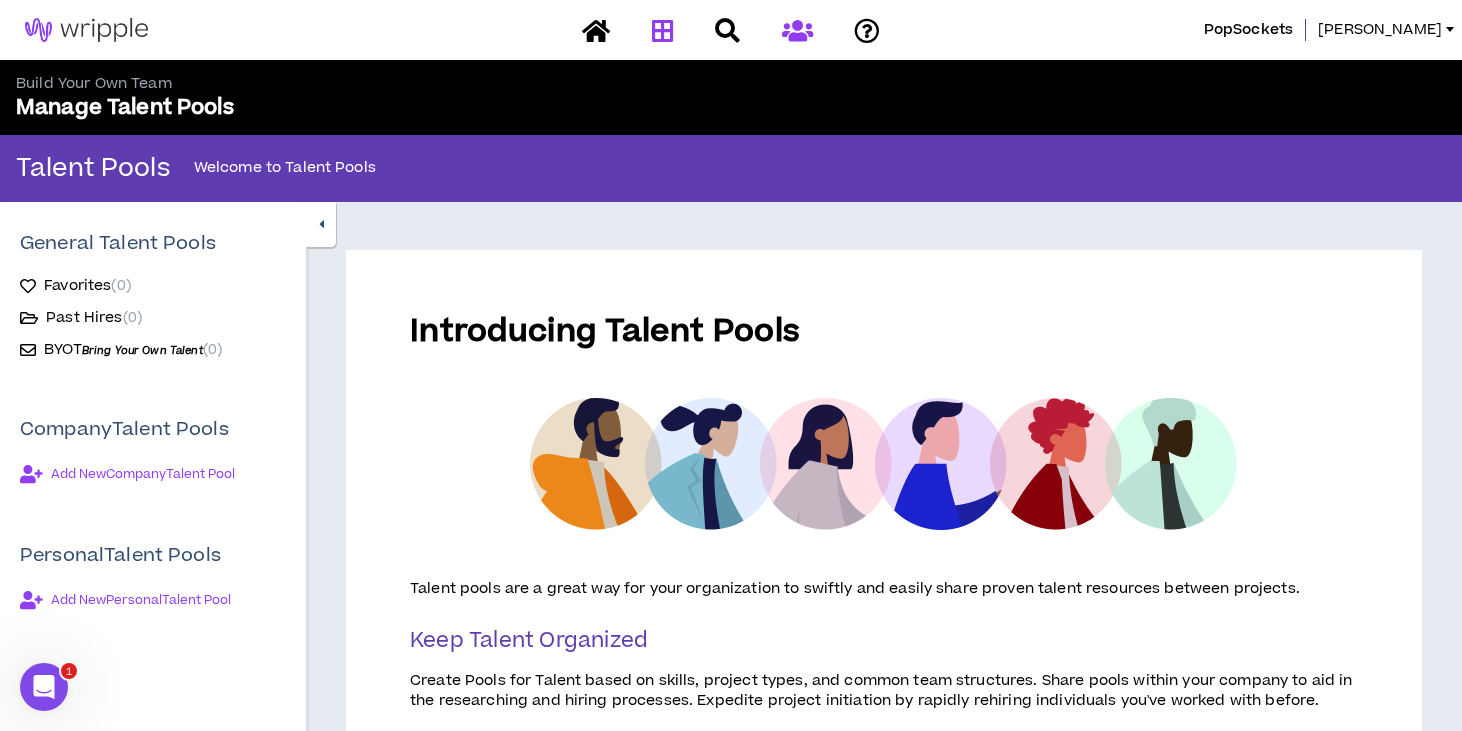 click at bounding box center [663, 30] 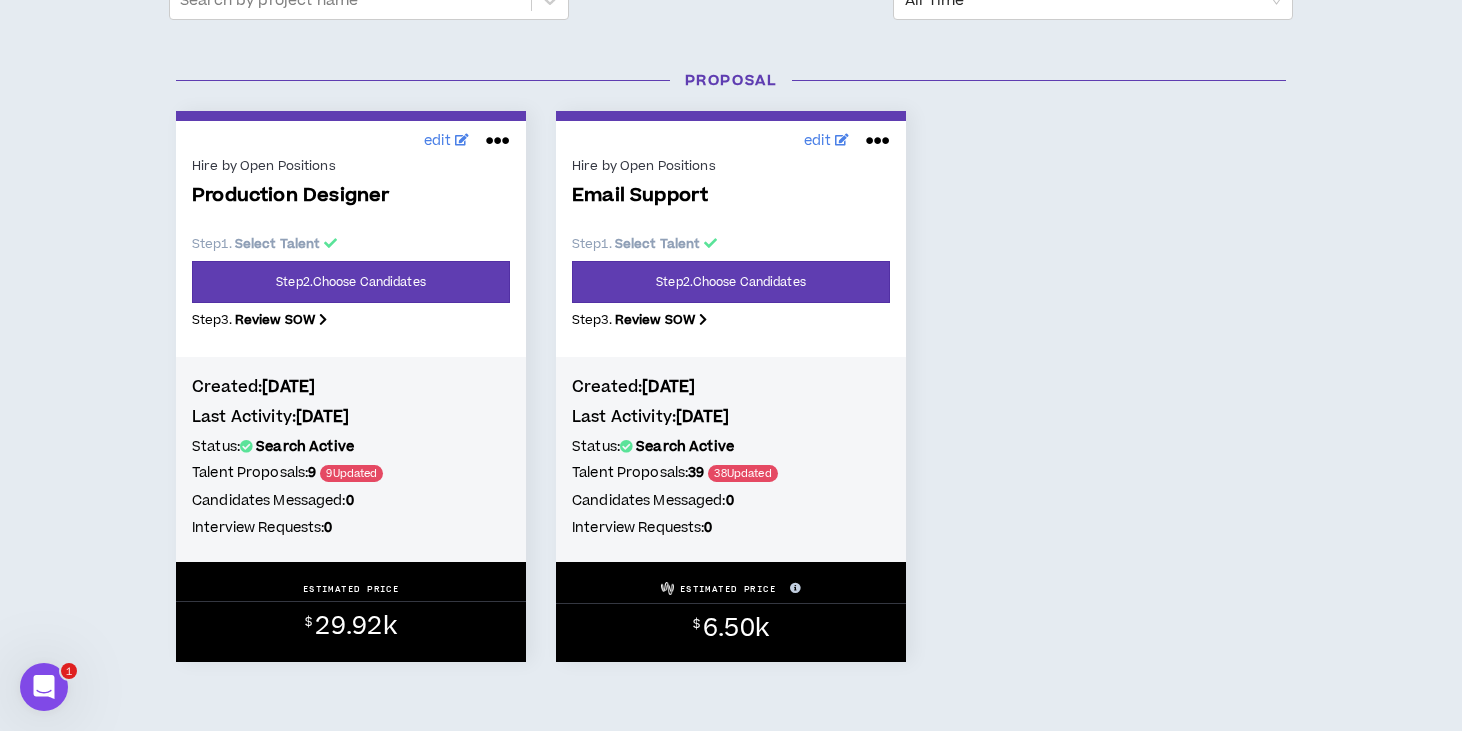 scroll, scrollTop: 283, scrollLeft: 0, axis: vertical 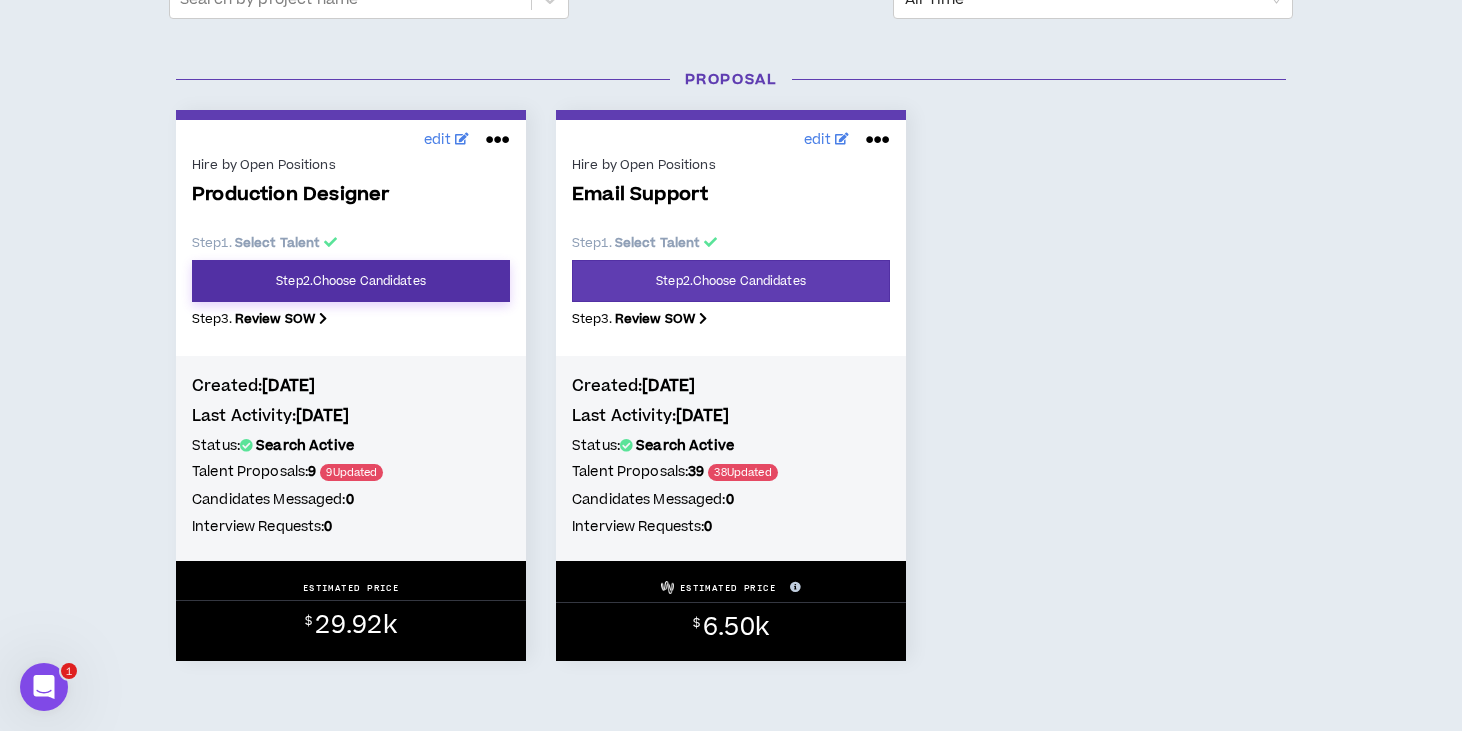 click on "Step  2 .  Choose Candidates" at bounding box center [351, 281] 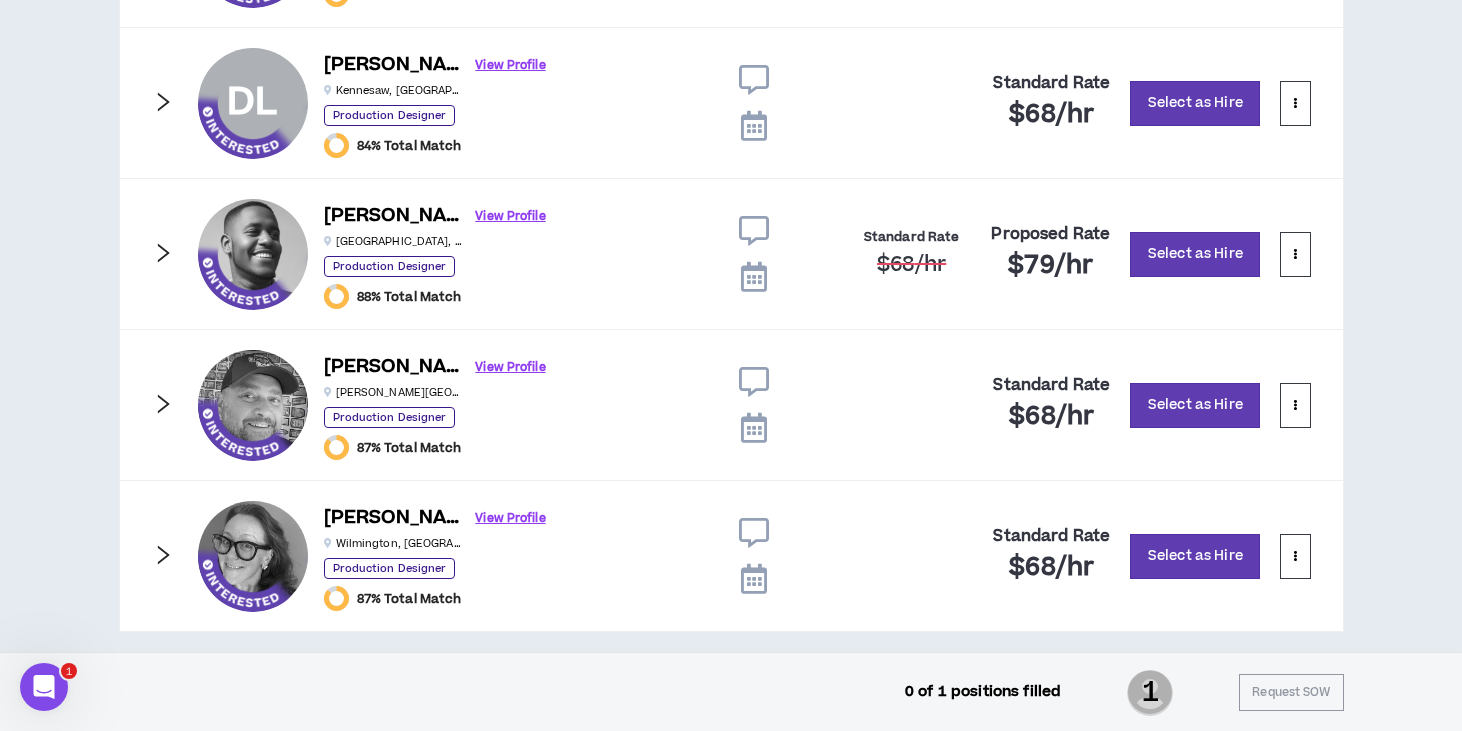 scroll, scrollTop: 697, scrollLeft: 0, axis: vertical 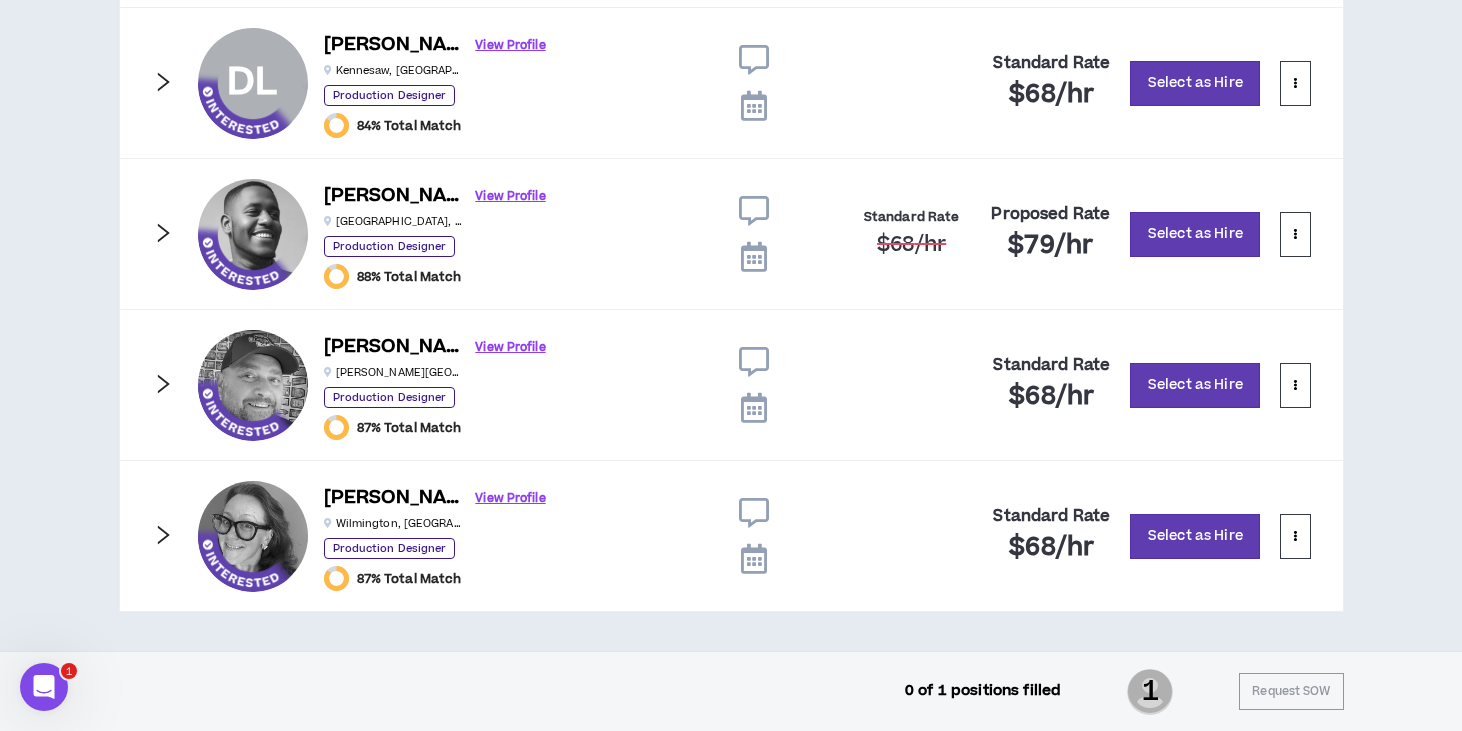 click at bounding box center [253, 235] 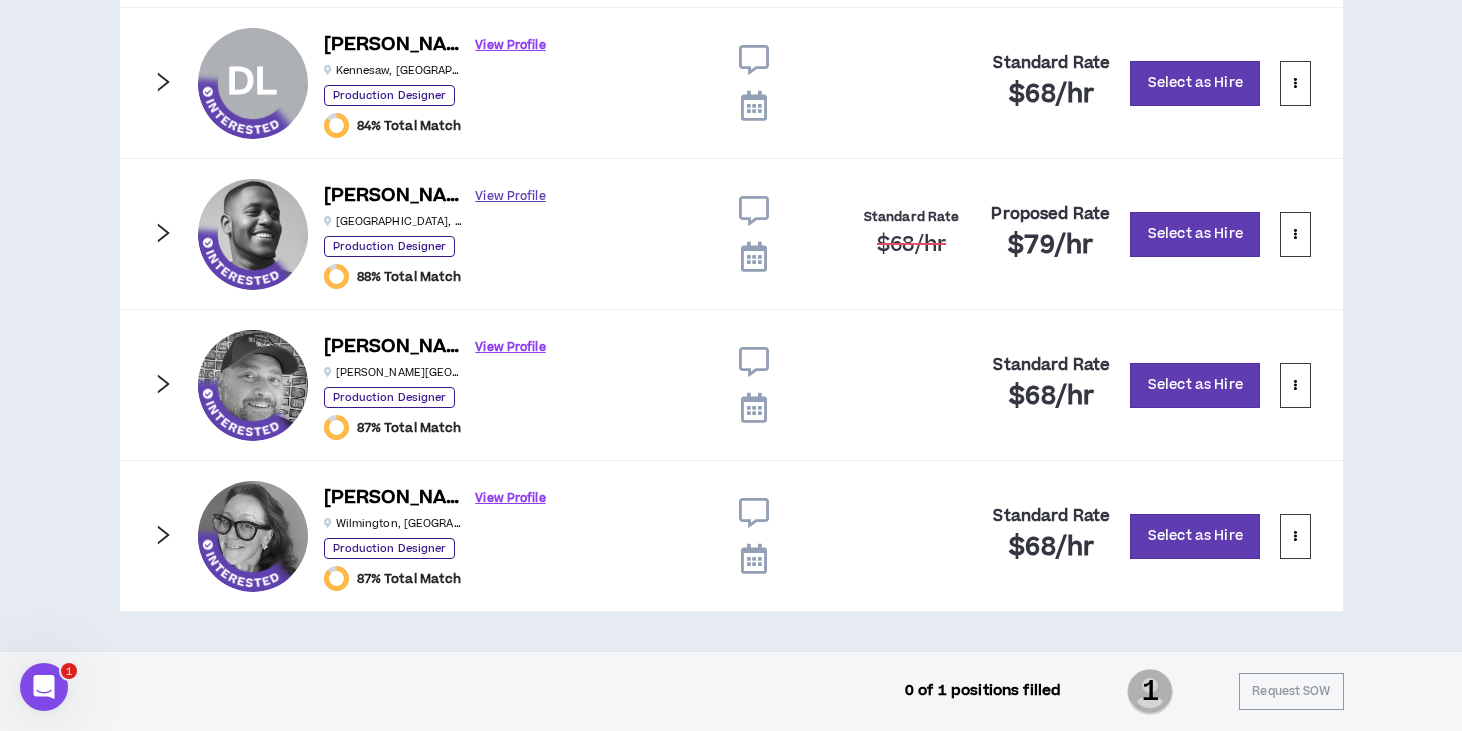 click on "View Profile" at bounding box center [511, 196] 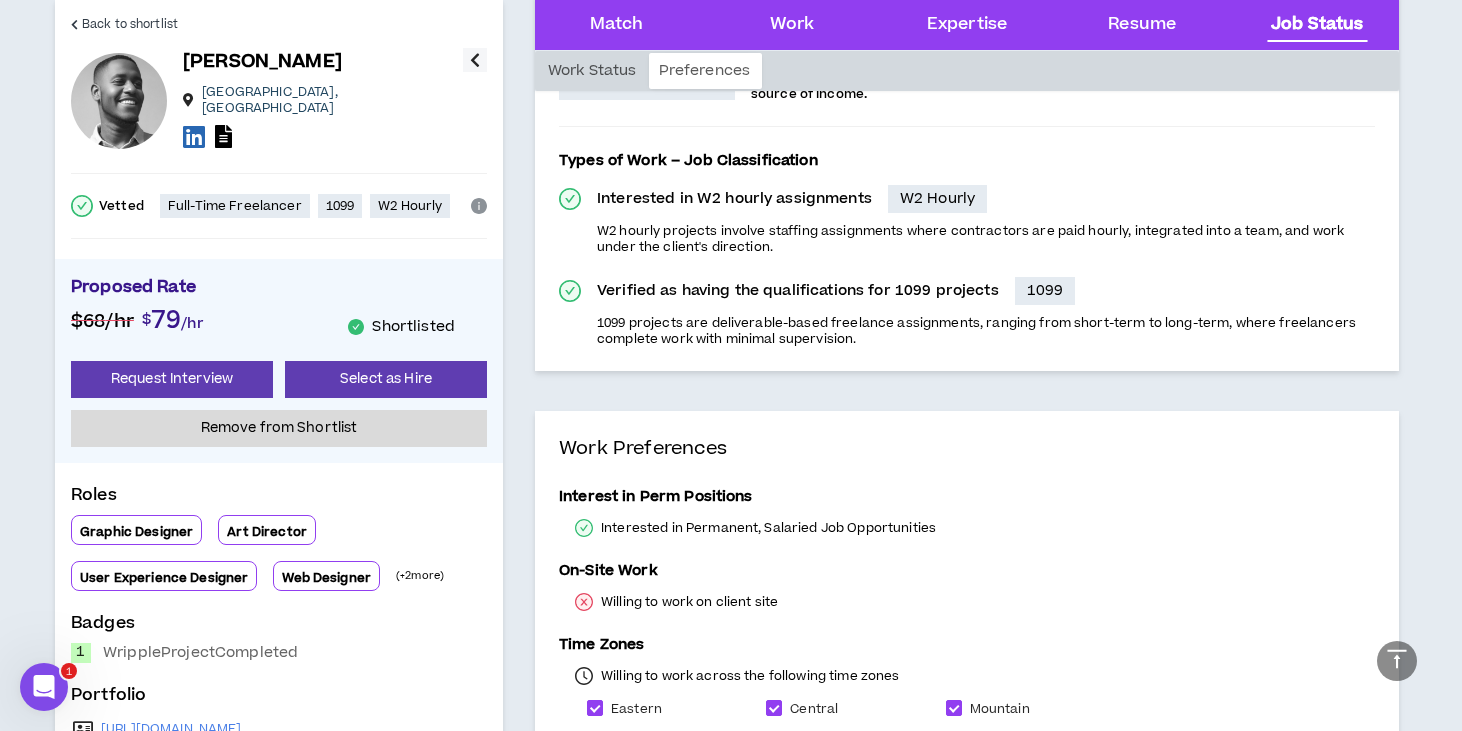 scroll, scrollTop: 4031, scrollLeft: 0, axis: vertical 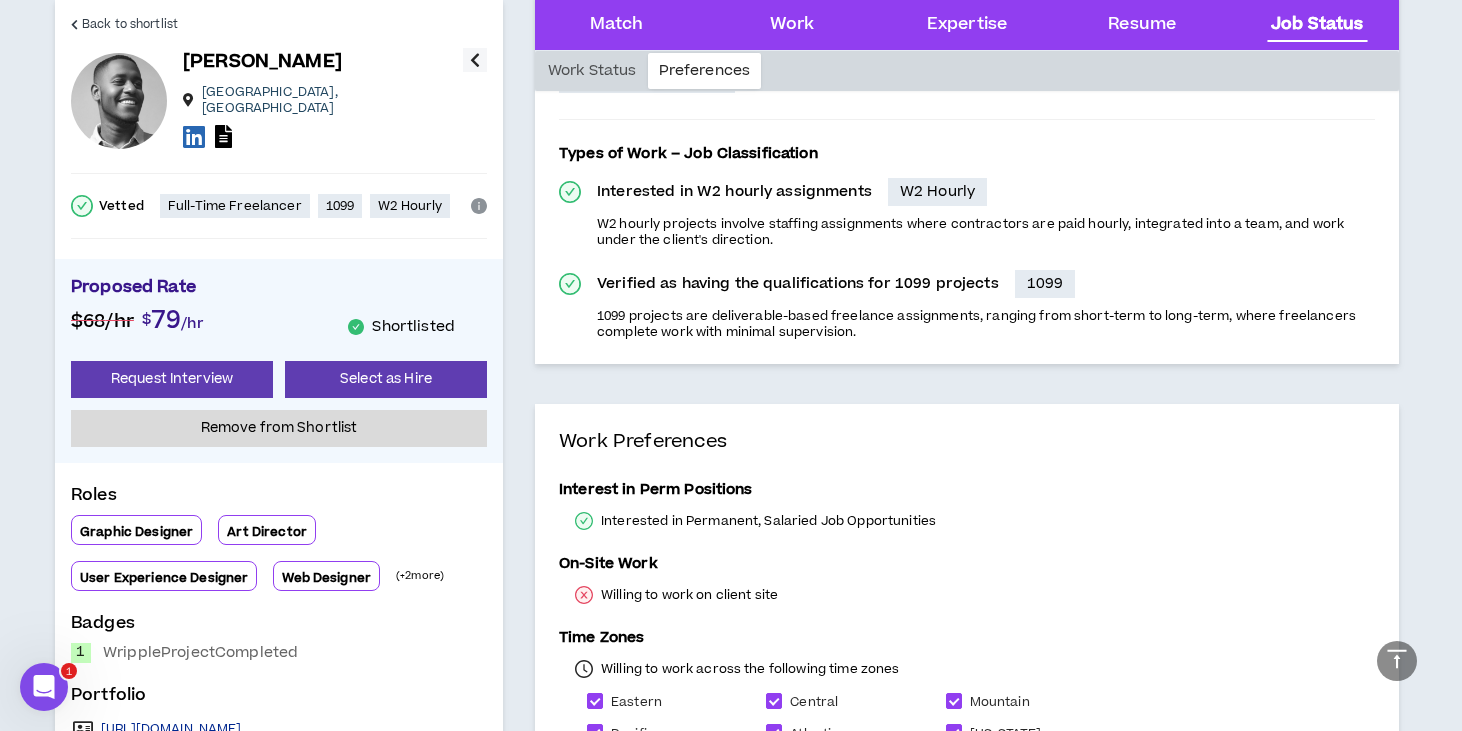 click on "[URL][DOMAIN_NAME]" at bounding box center (171, 729) 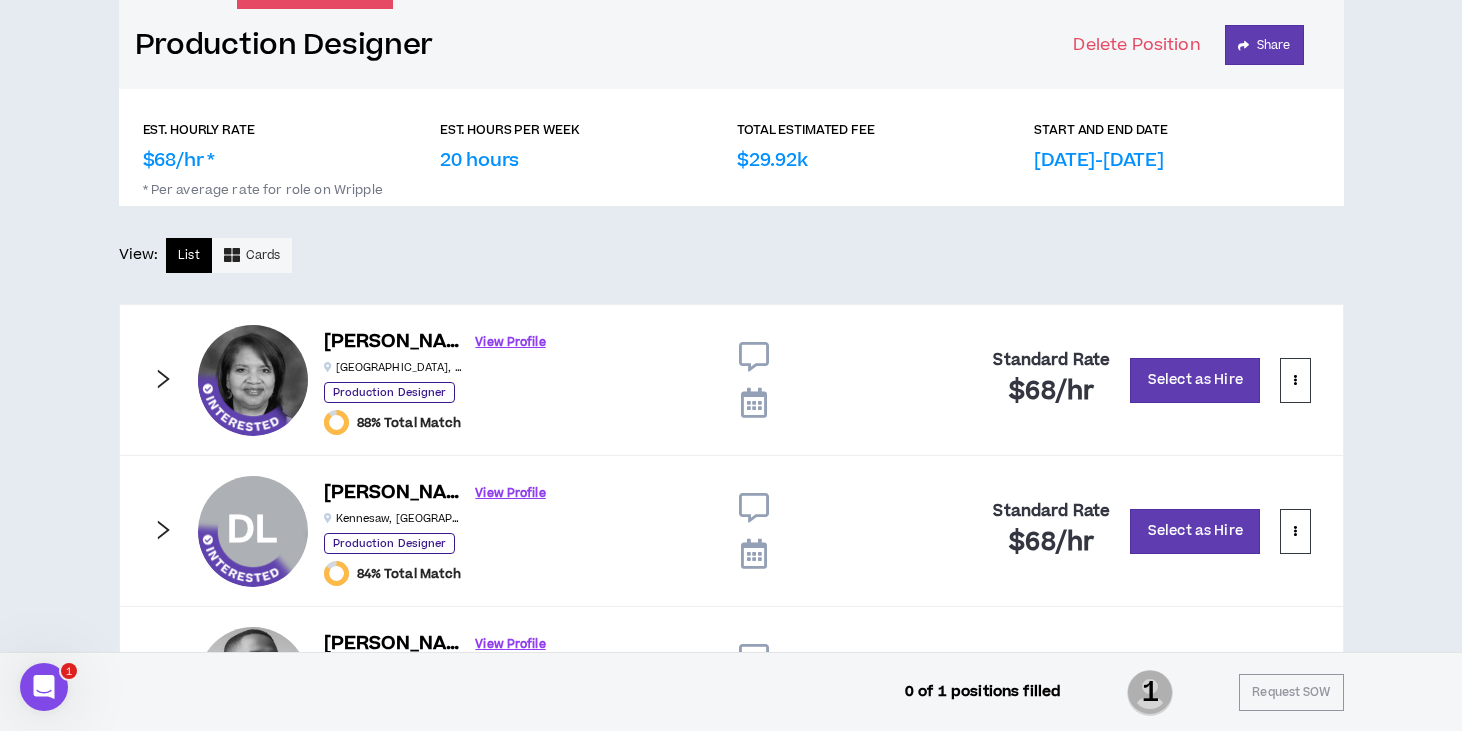 scroll, scrollTop: 263, scrollLeft: 0, axis: vertical 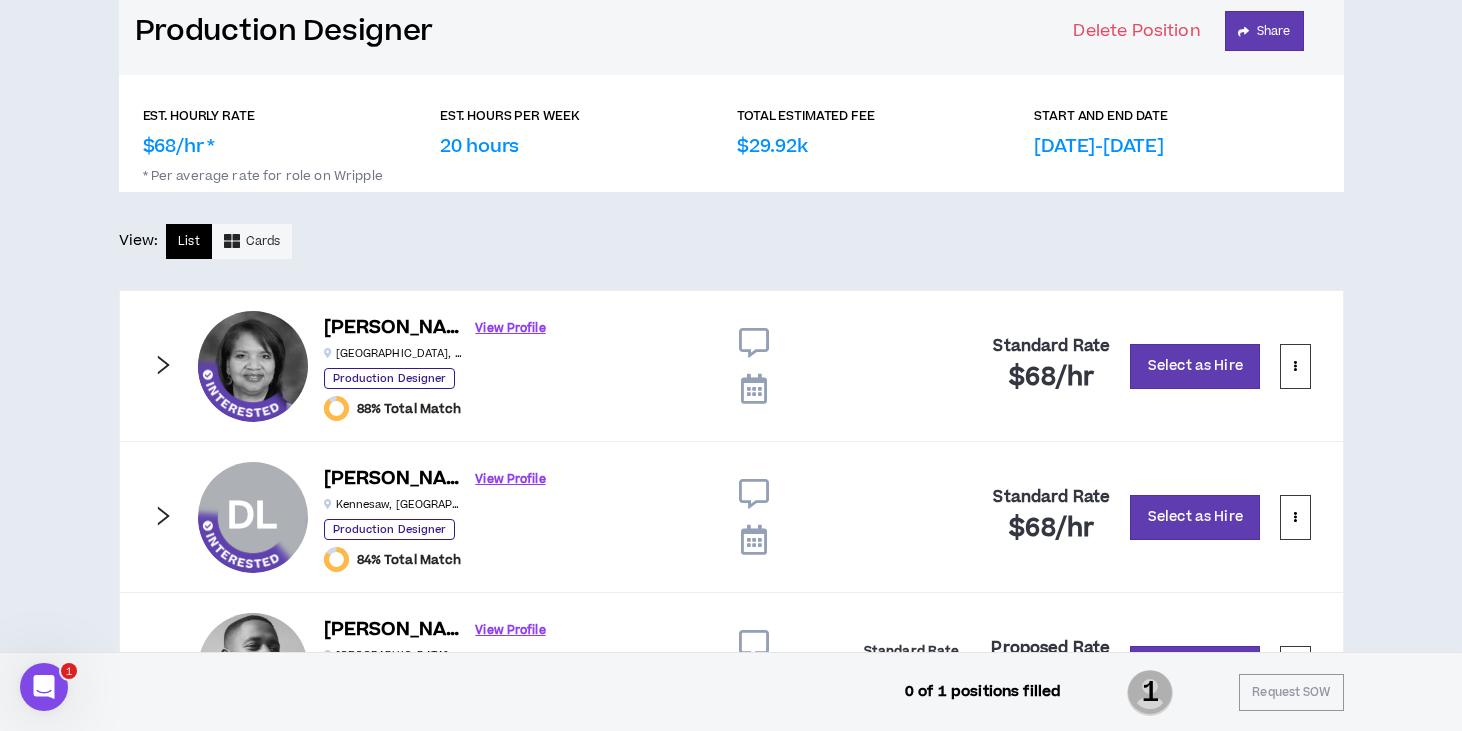 click at bounding box center (253, 367) 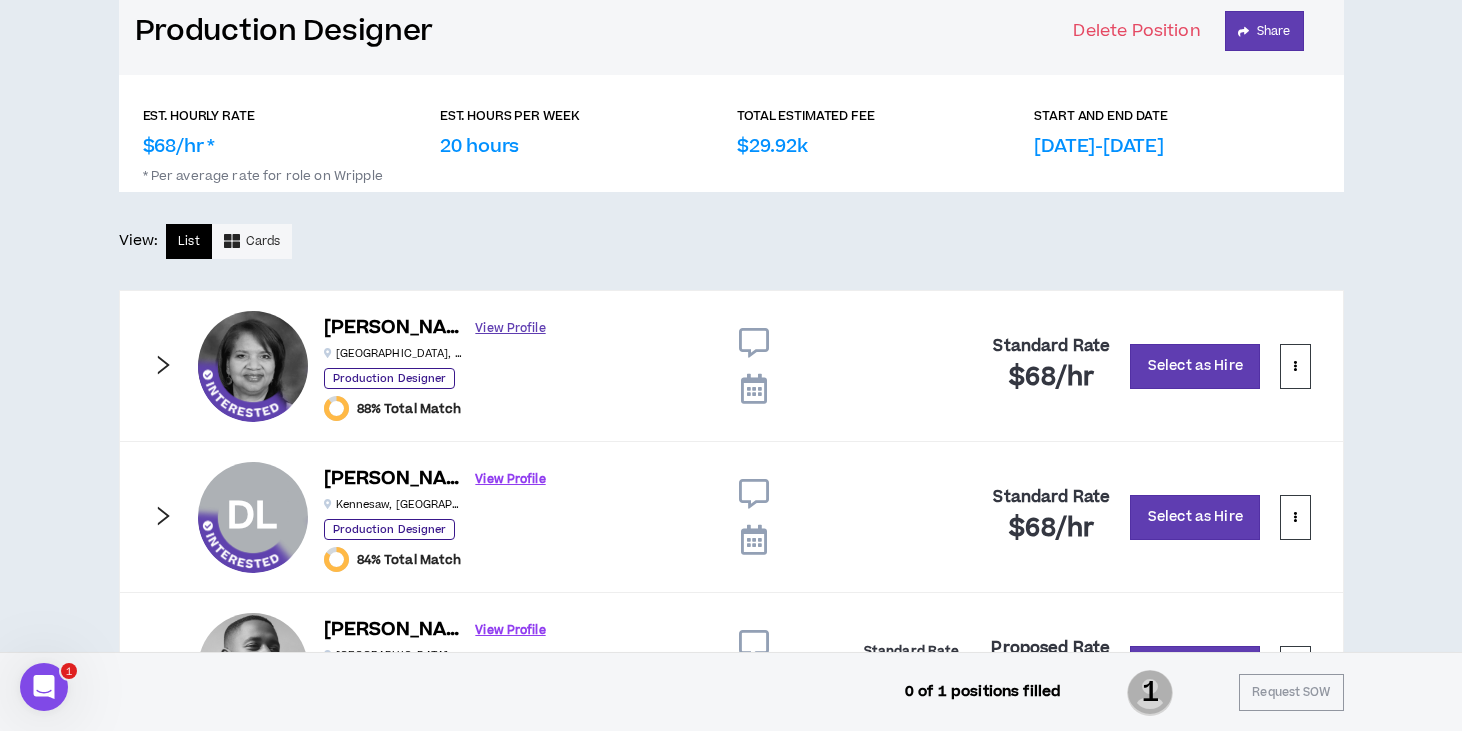 click on "View Profile" at bounding box center (511, 328) 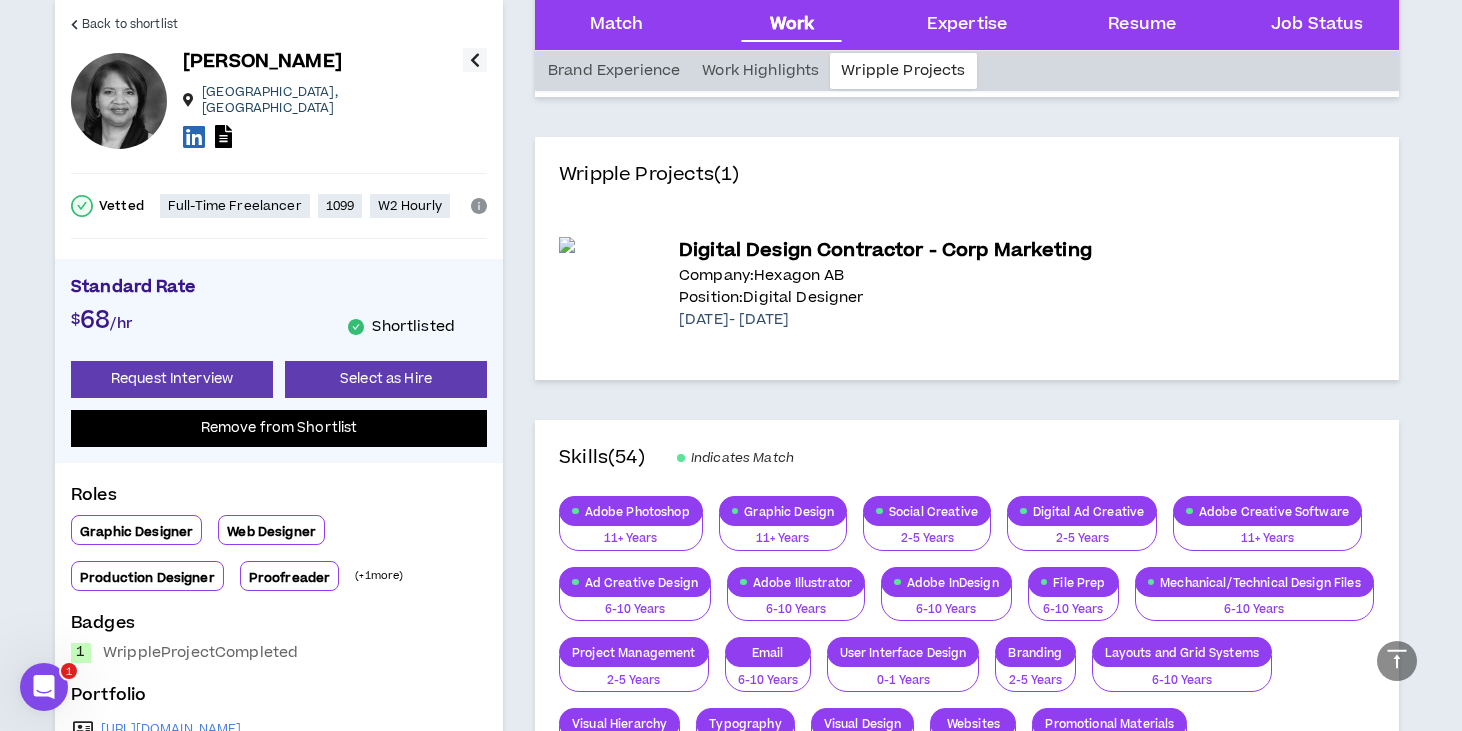 scroll, scrollTop: 2268, scrollLeft: 0, axis: vertical 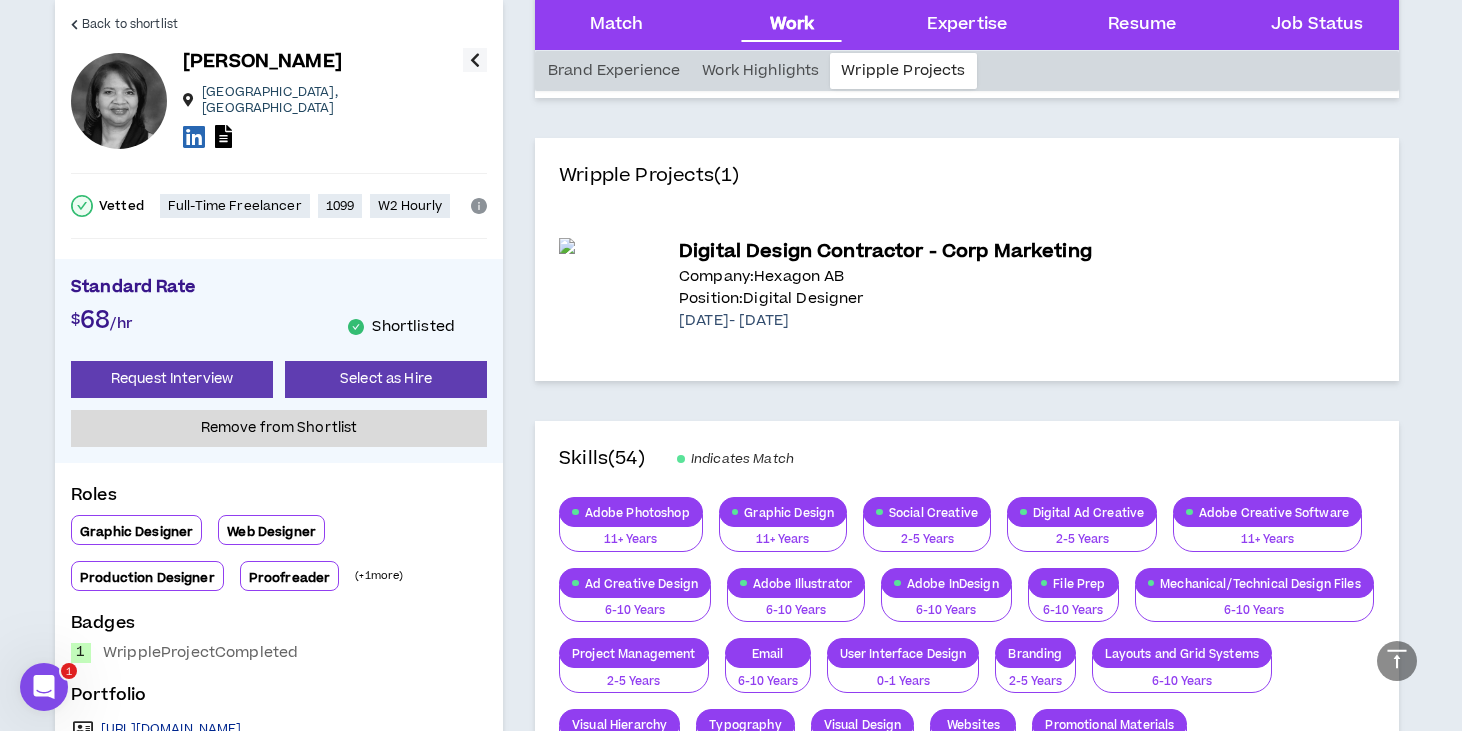 click on "[URL][DOMAIN_NAME]" at bounding box center [171, 729] 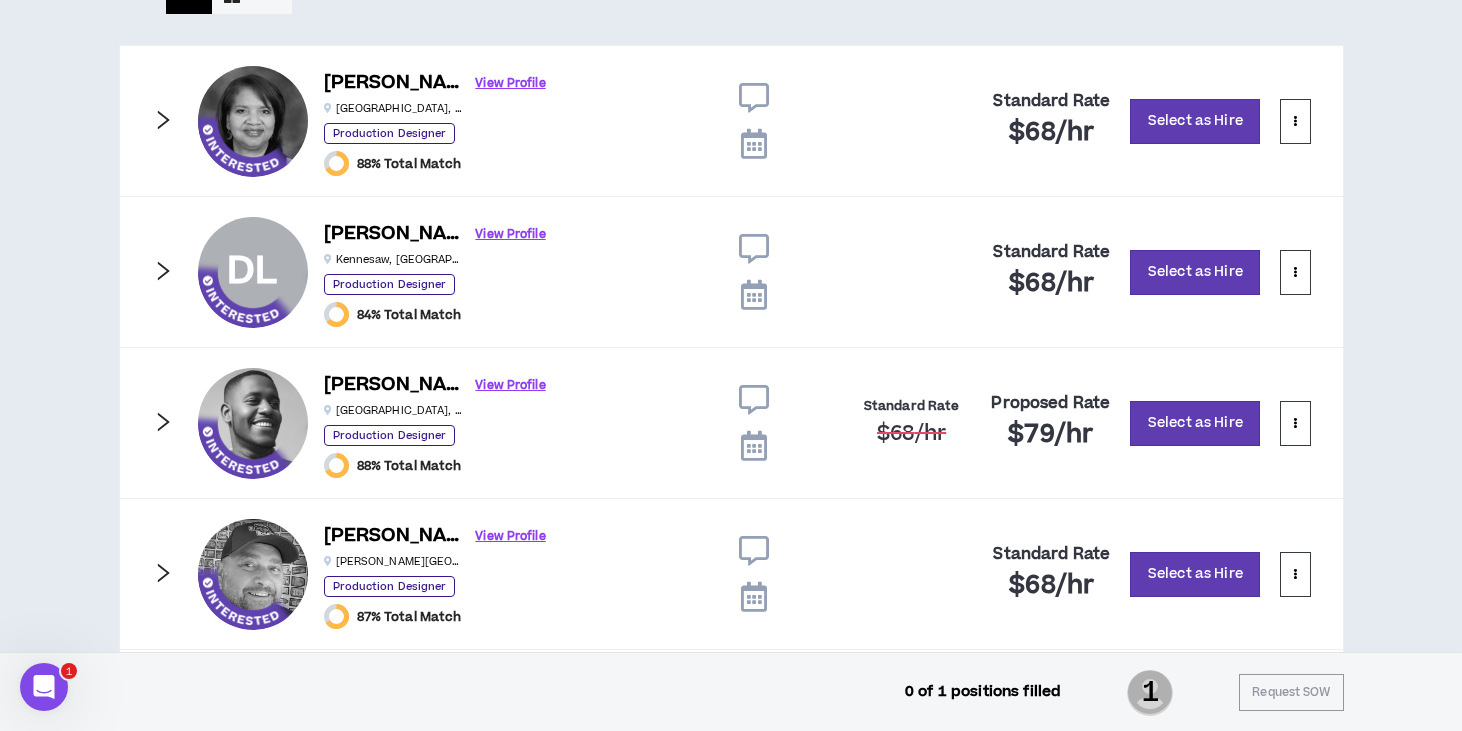 scroll, scrollTop: 515, scrollLeft: 0, axis: vertical 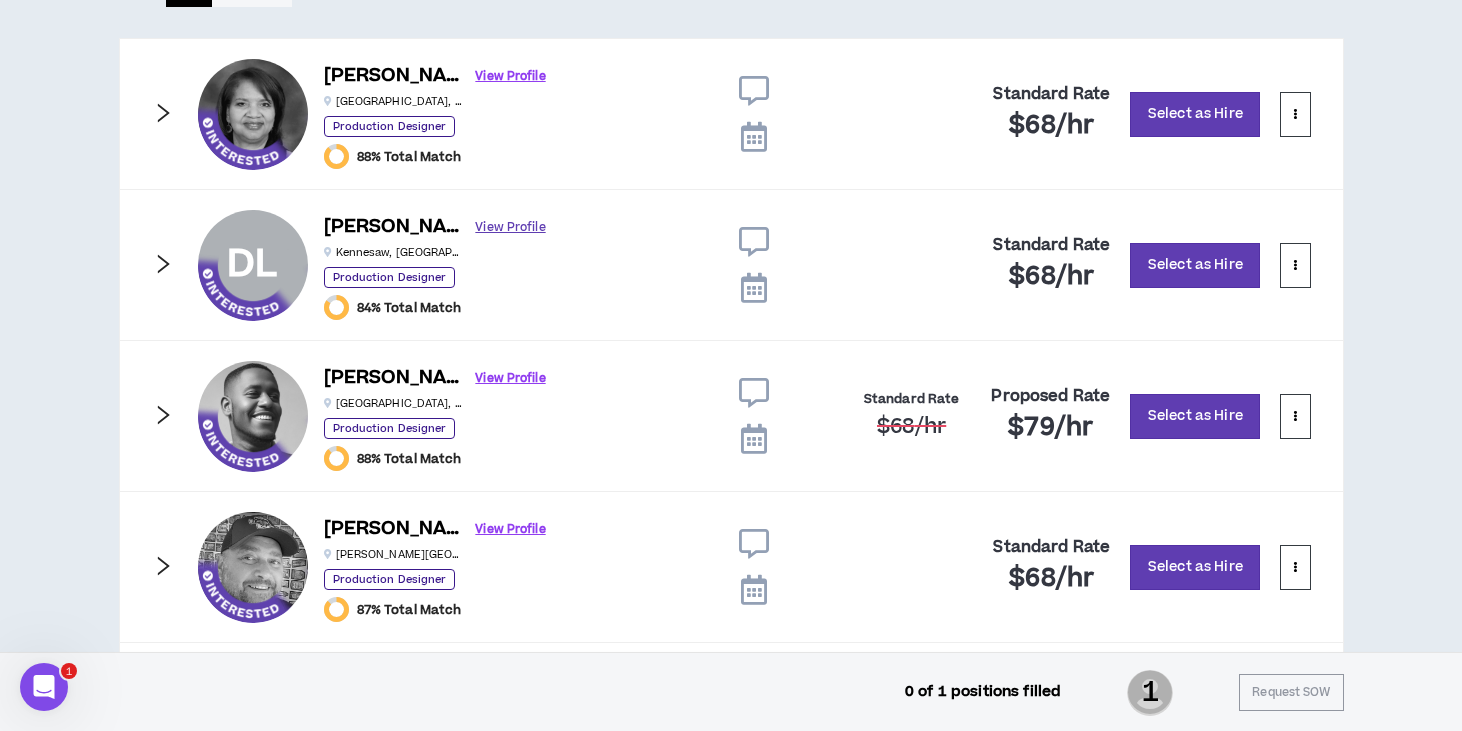click on "View Profile" at bounding box center (511, 227) 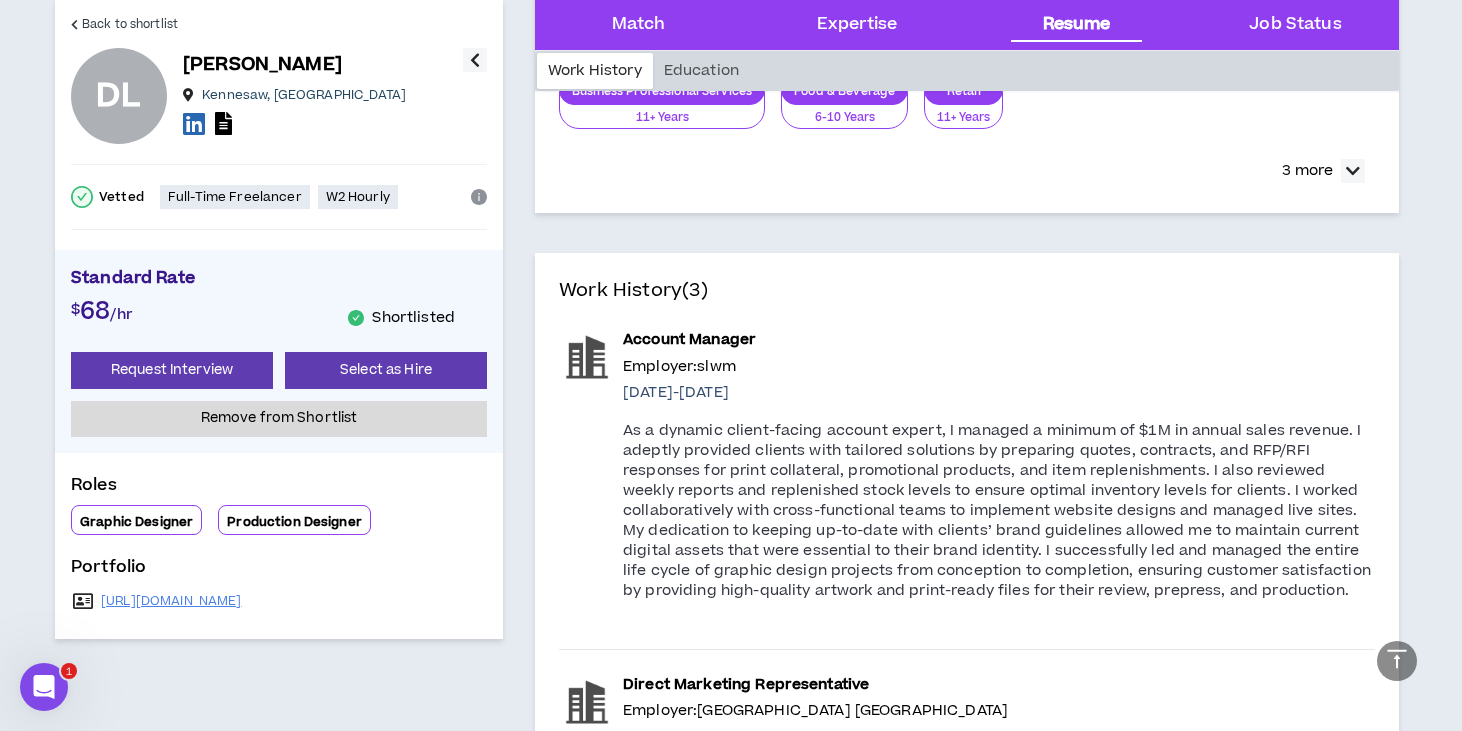scroll, scrollTop: 1286, scrollLeft: 0, axis: vertical 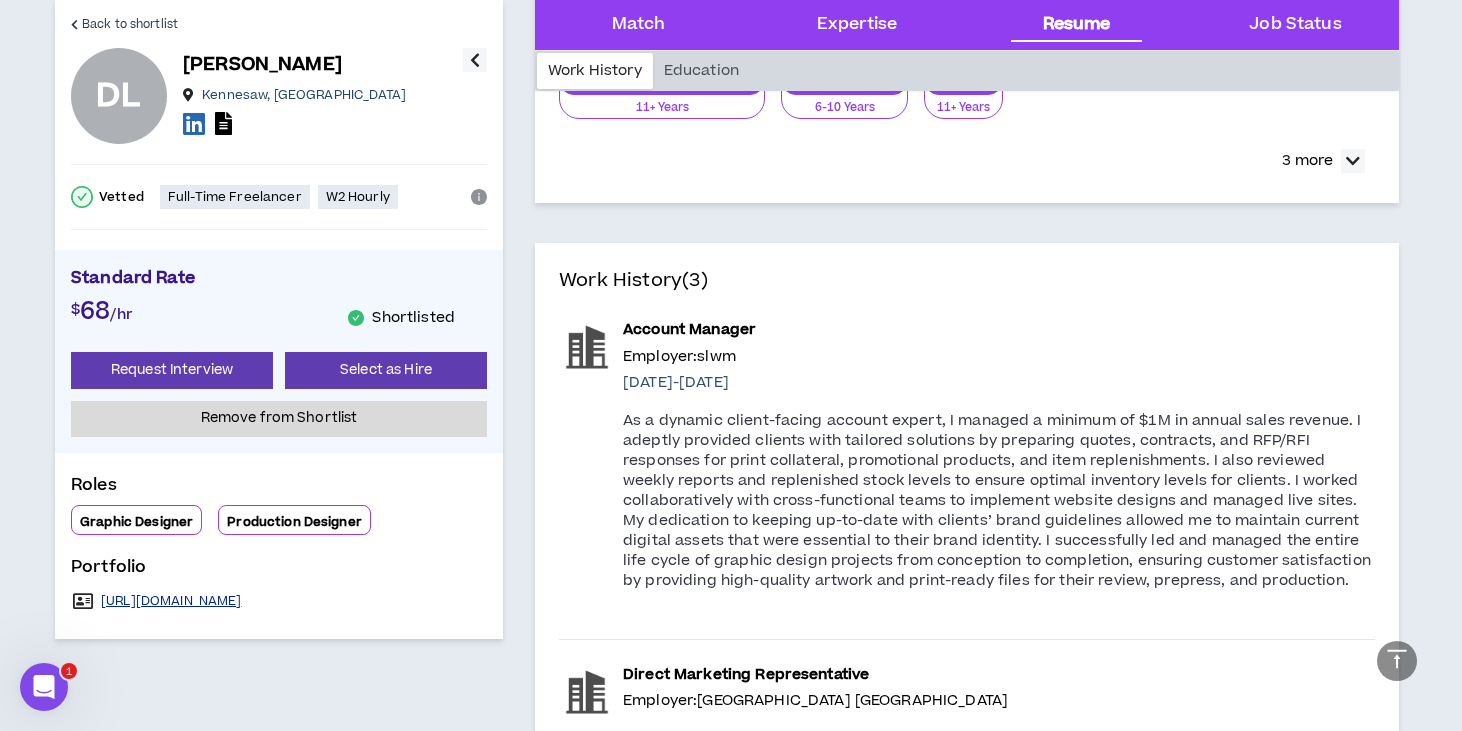 click on "[URL][DOMAIN_NAME]" at bounding box center (171, 601) 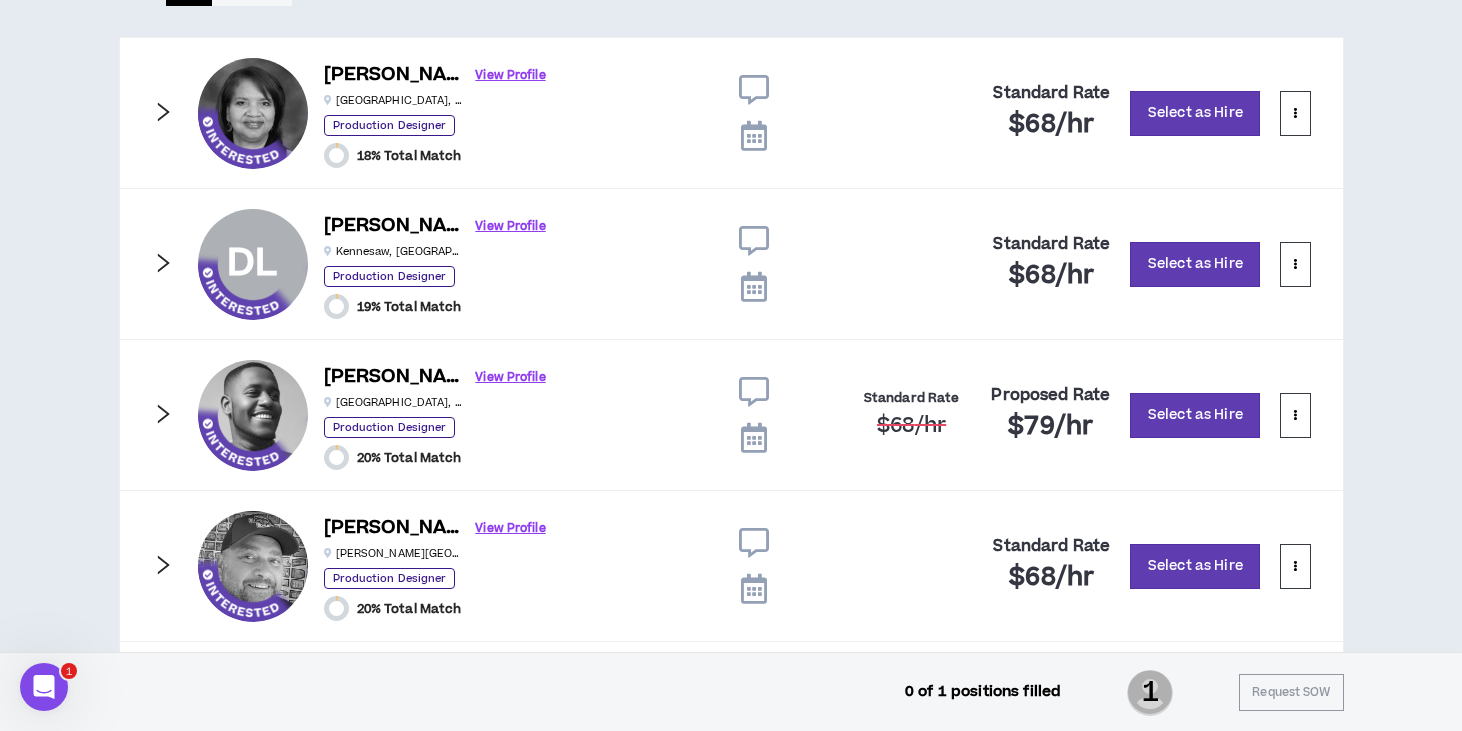 scroll, scrollTop: 515, scrollLeft: 0, axis: vertical 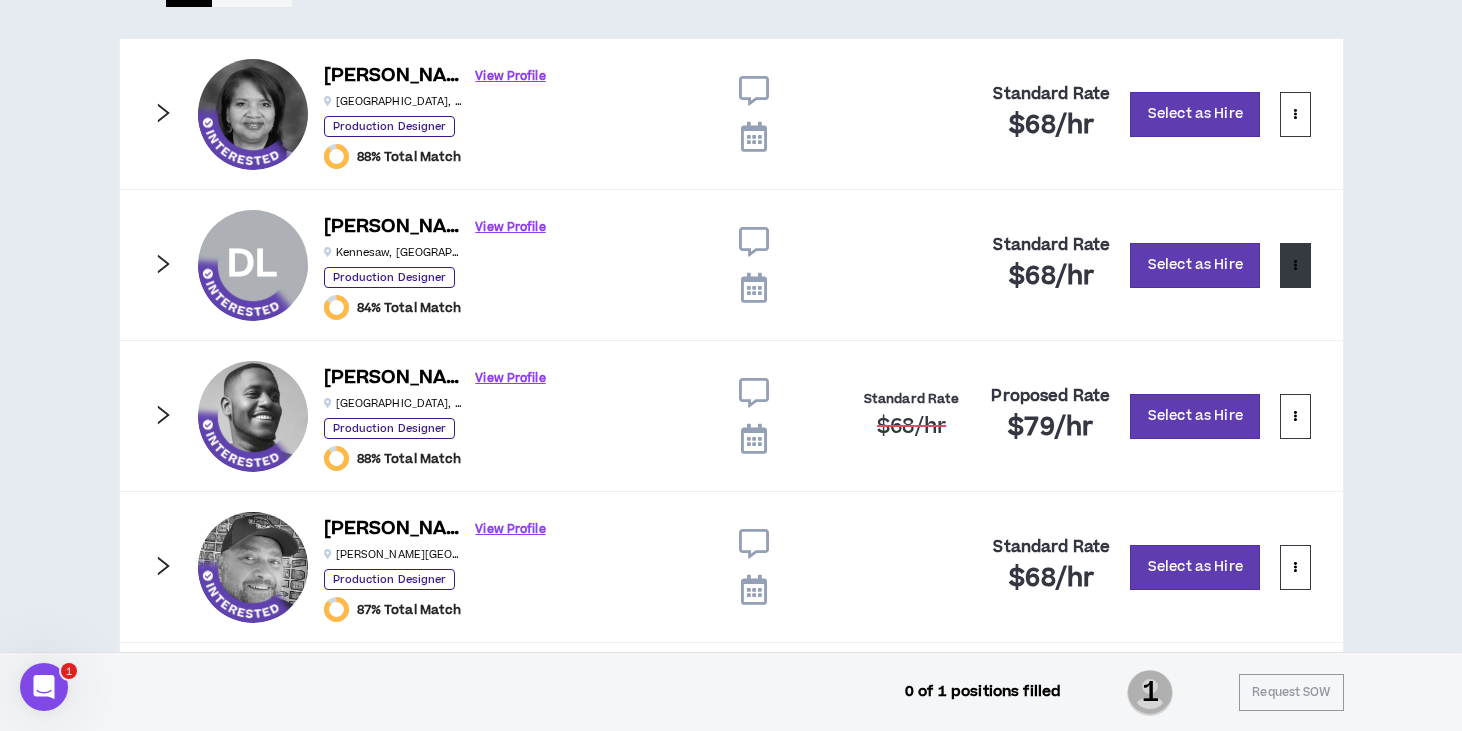 click at bounding box center (1295, 265) 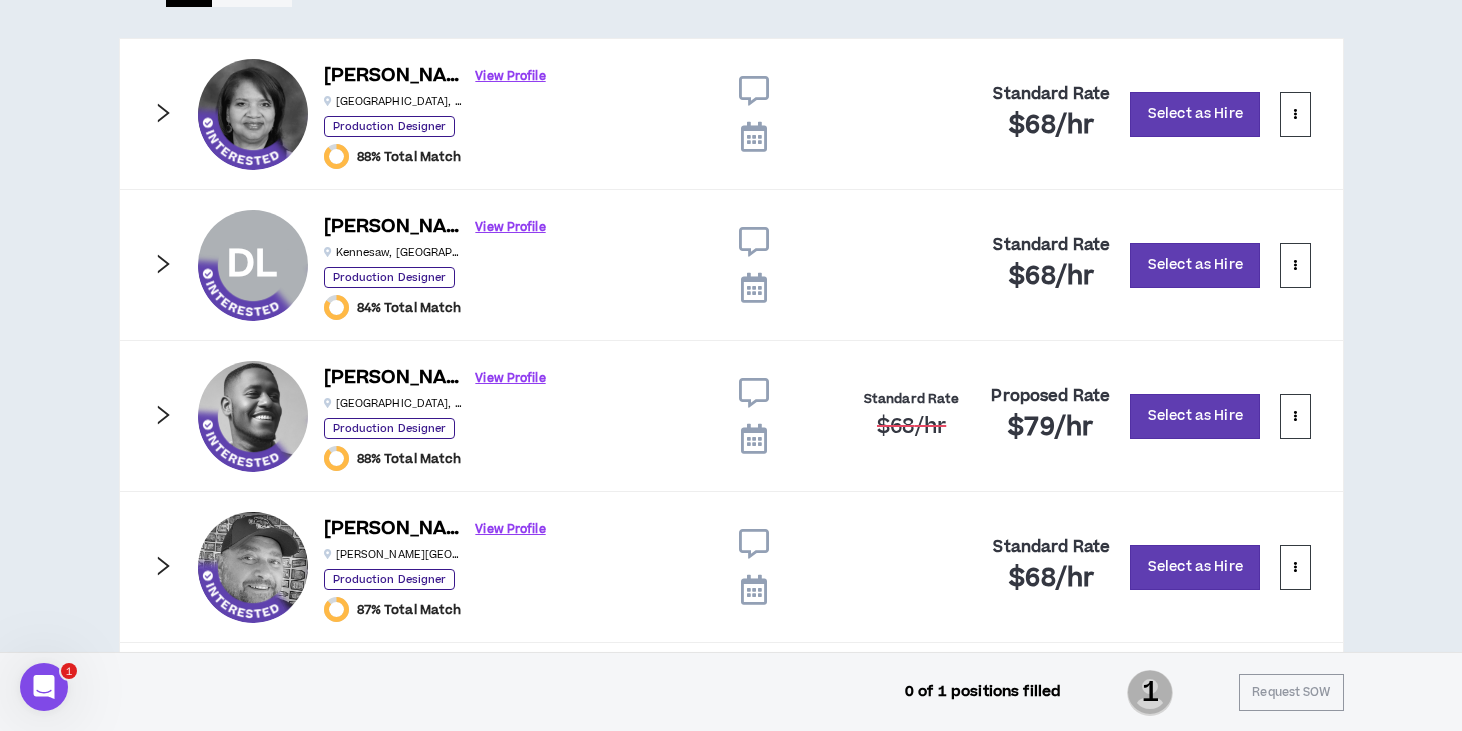 click on "DL DL [PERSON_NAME] View Profile Kennesaw , [GEOGRAPHIC_DATA] Production Designer 84% Total Match Standard Rate $68 /hr Select as Hire" at bounding box center (731, 265) 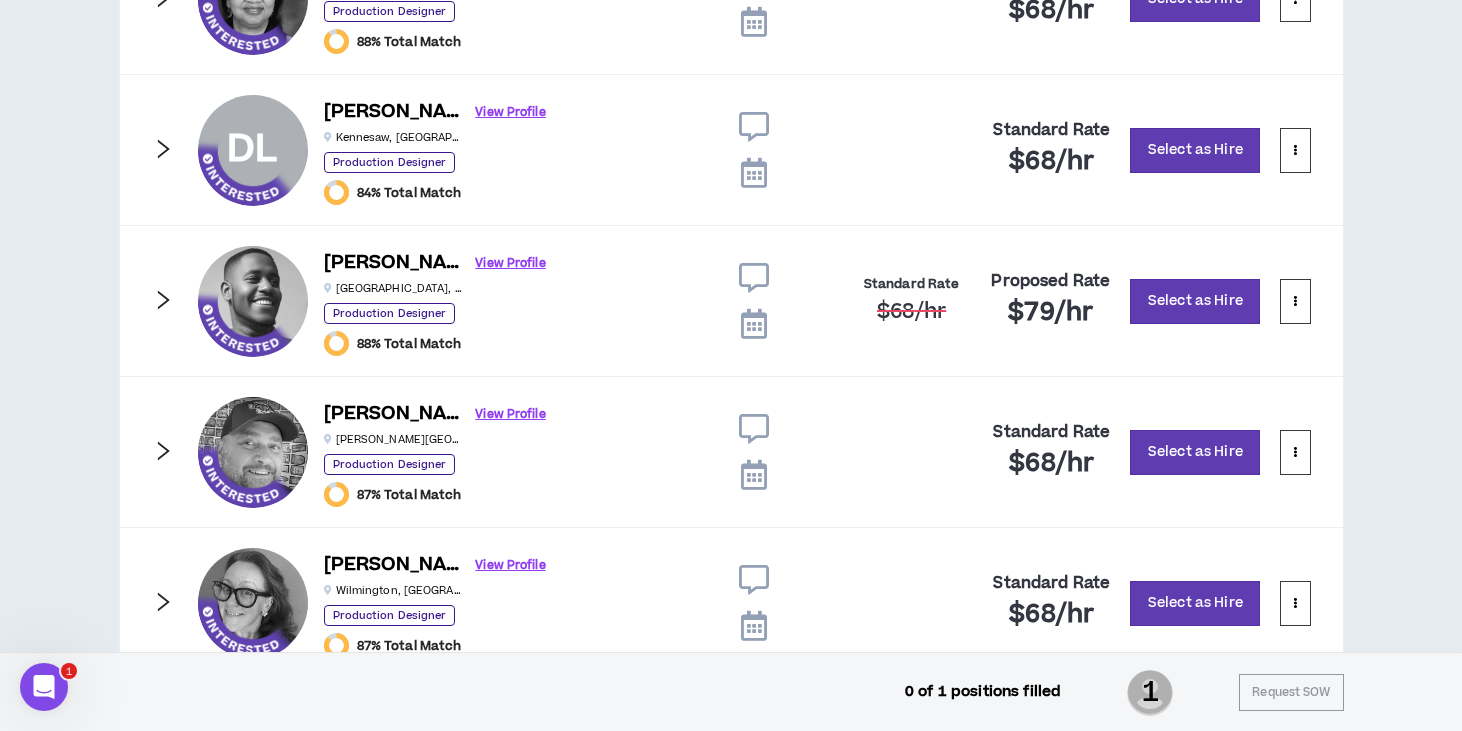 scroll, scrollTop: 631, scrollLeft: 0, axis: vertical 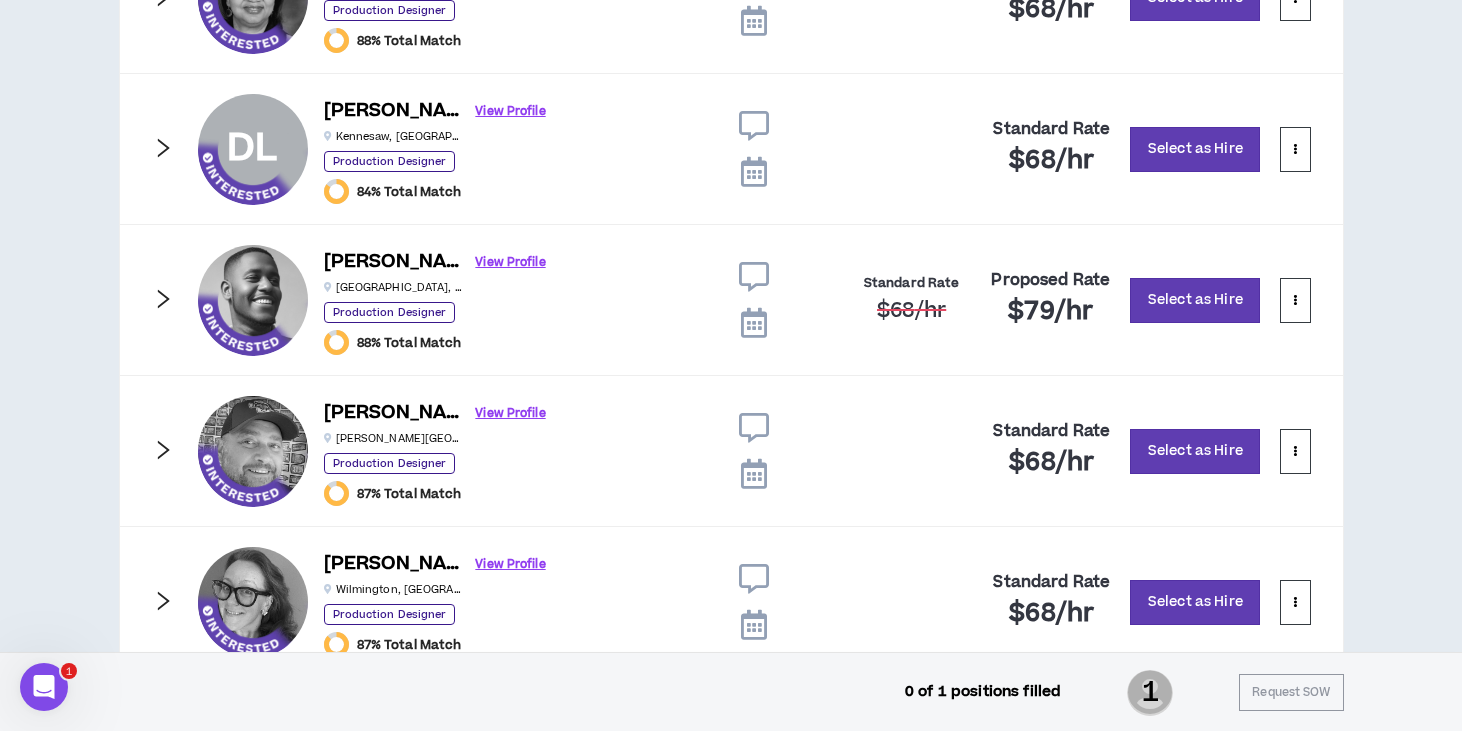click at bounding box center [253, 452] 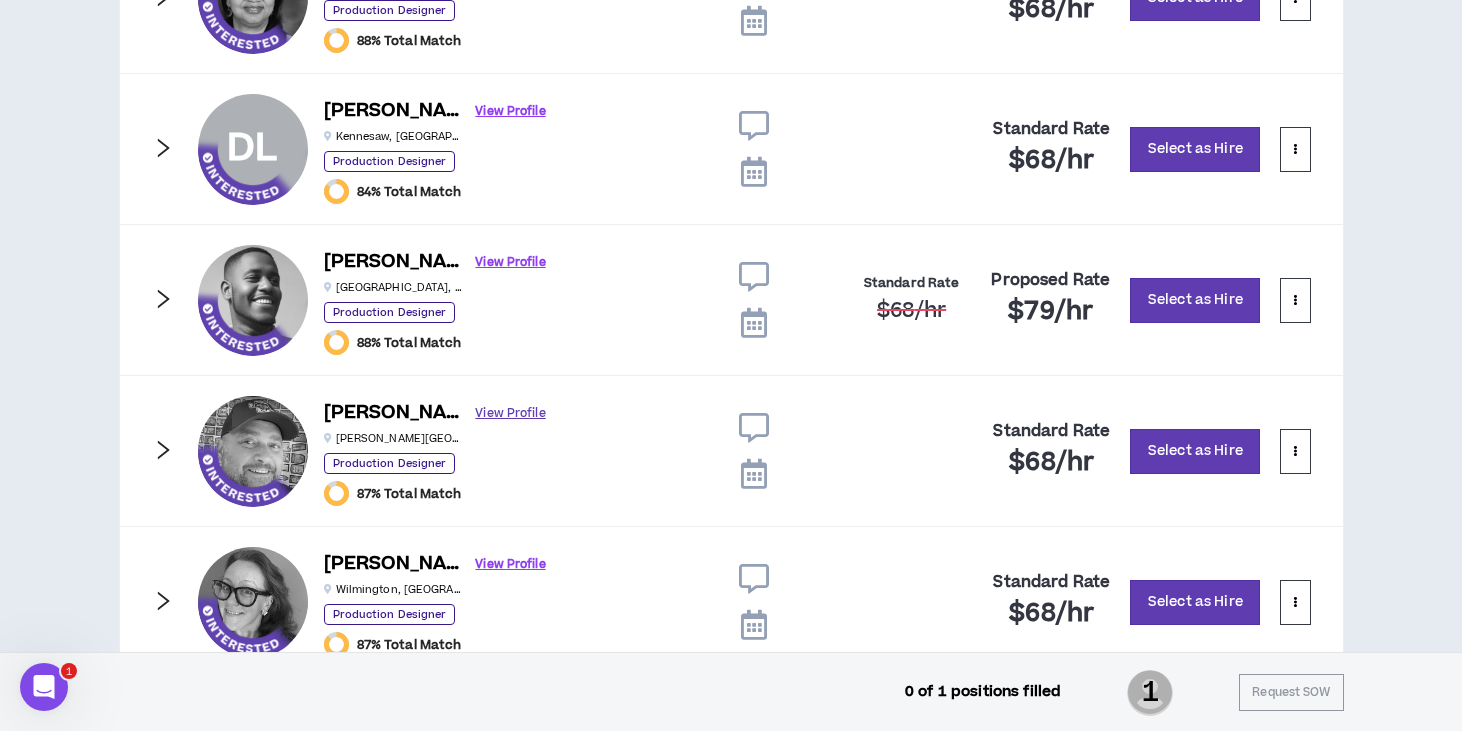 click on "View Profile" at bounding box center [511, 413] 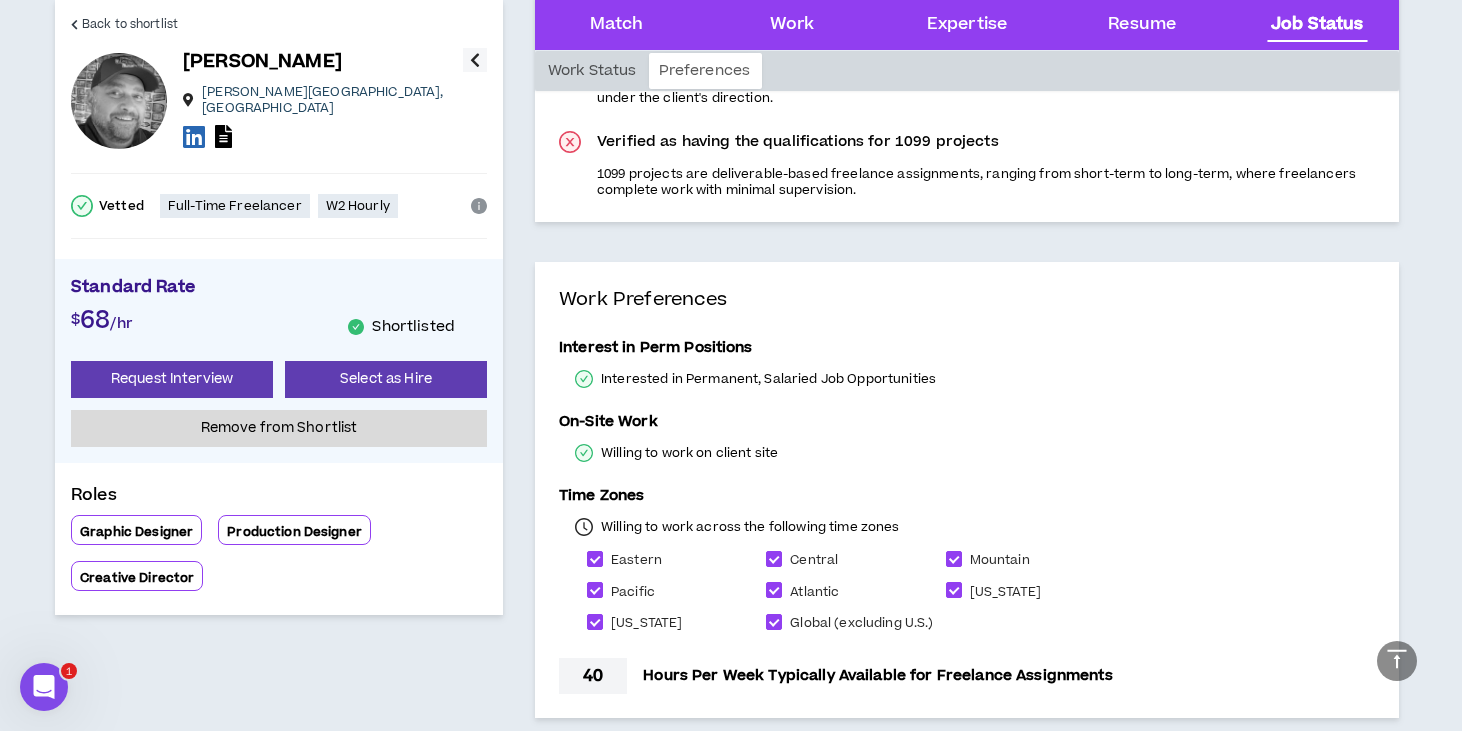 scroll, scrollTop: 5835, scrollLeft: 0, axis: vertical 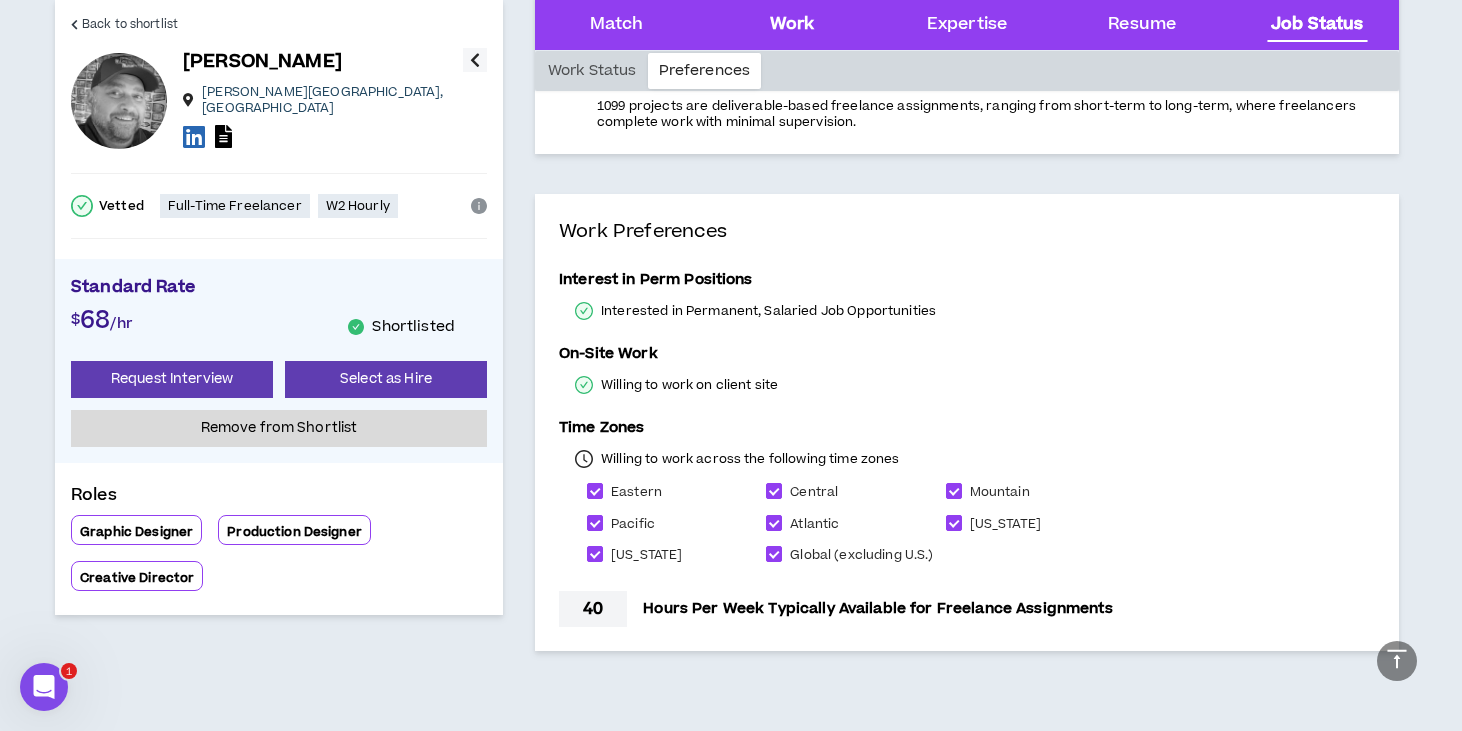 click on "Work" at bounding box center [792, 25] 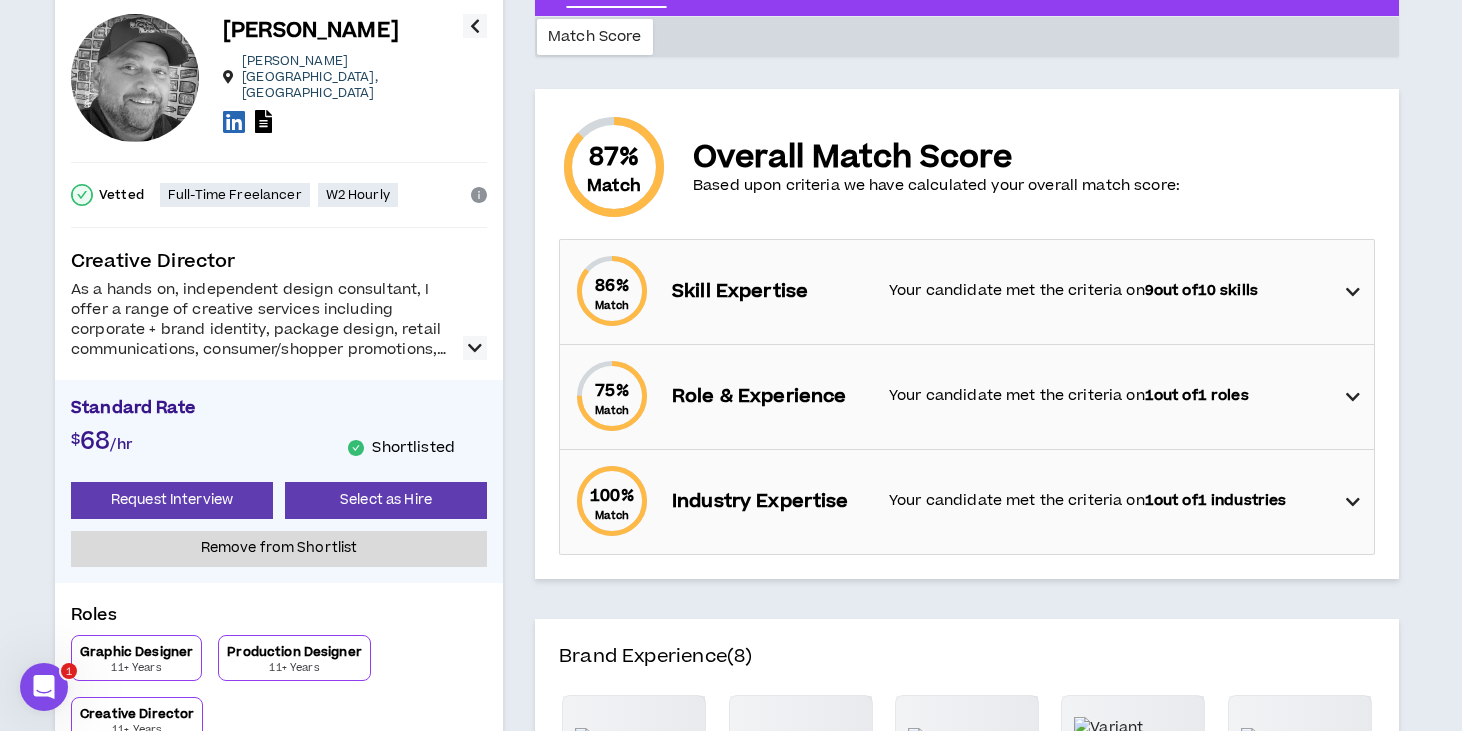 scroll, scrollTop: 0, scrollLeft: 0, axis: both 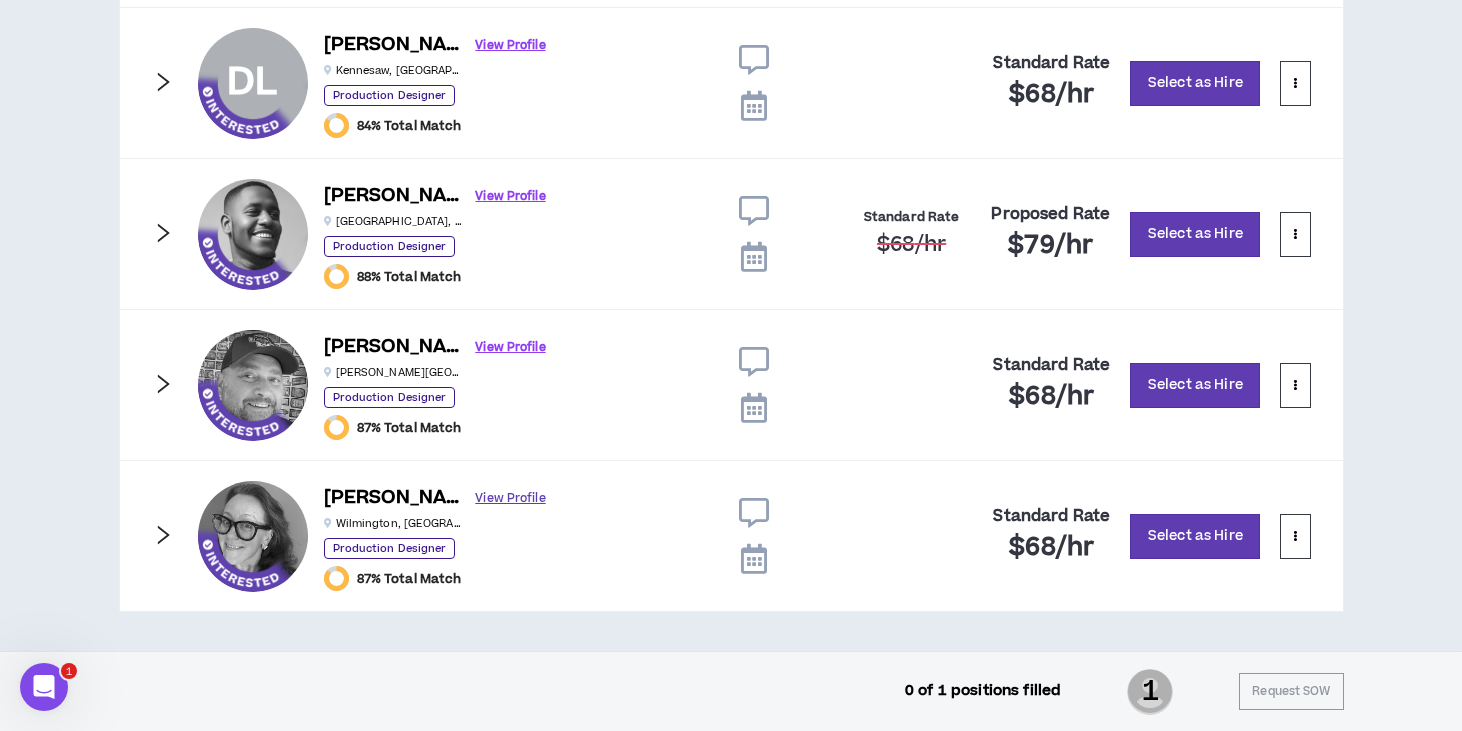 click on "View Profile" at bounding box center (511, 498) 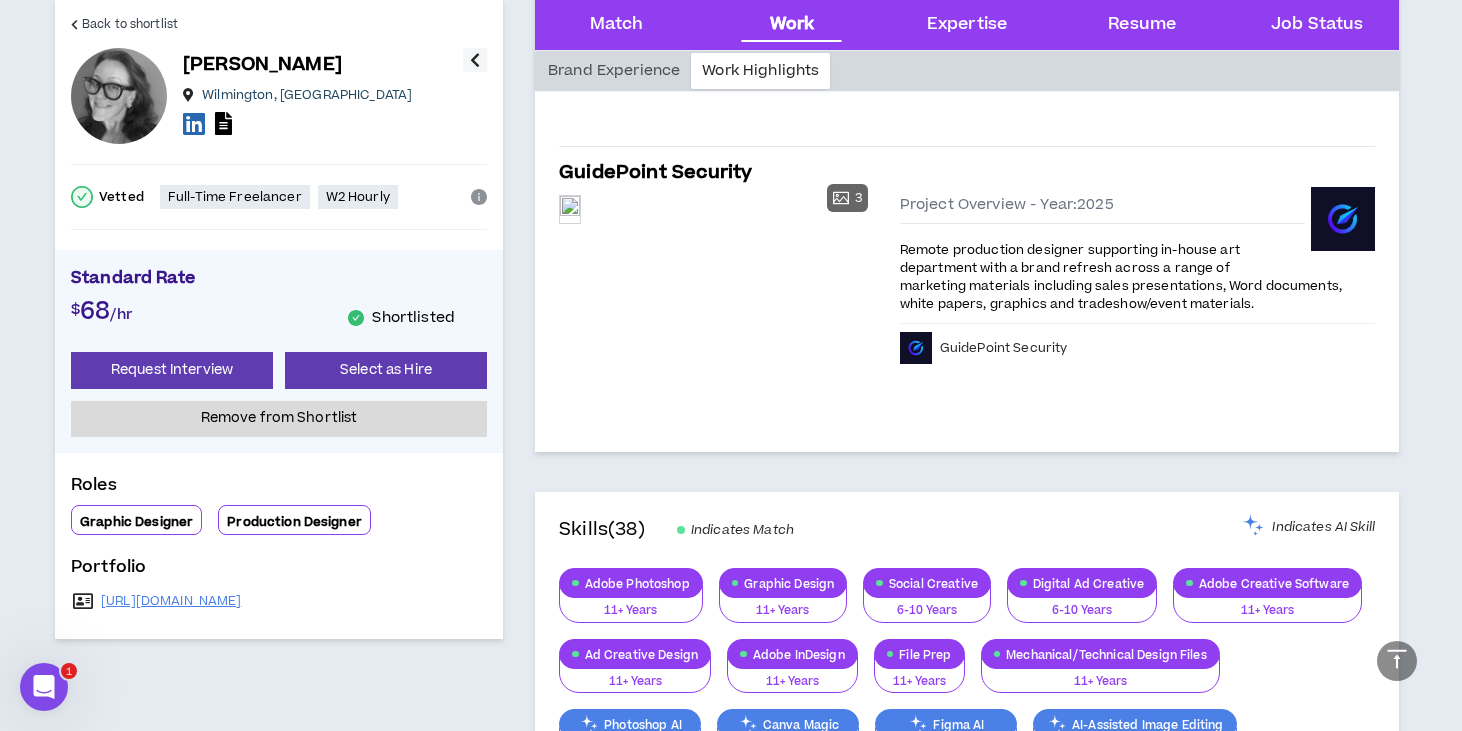 scroll, scrollTop: 1211, scrollLeft: 0, axis: vertical 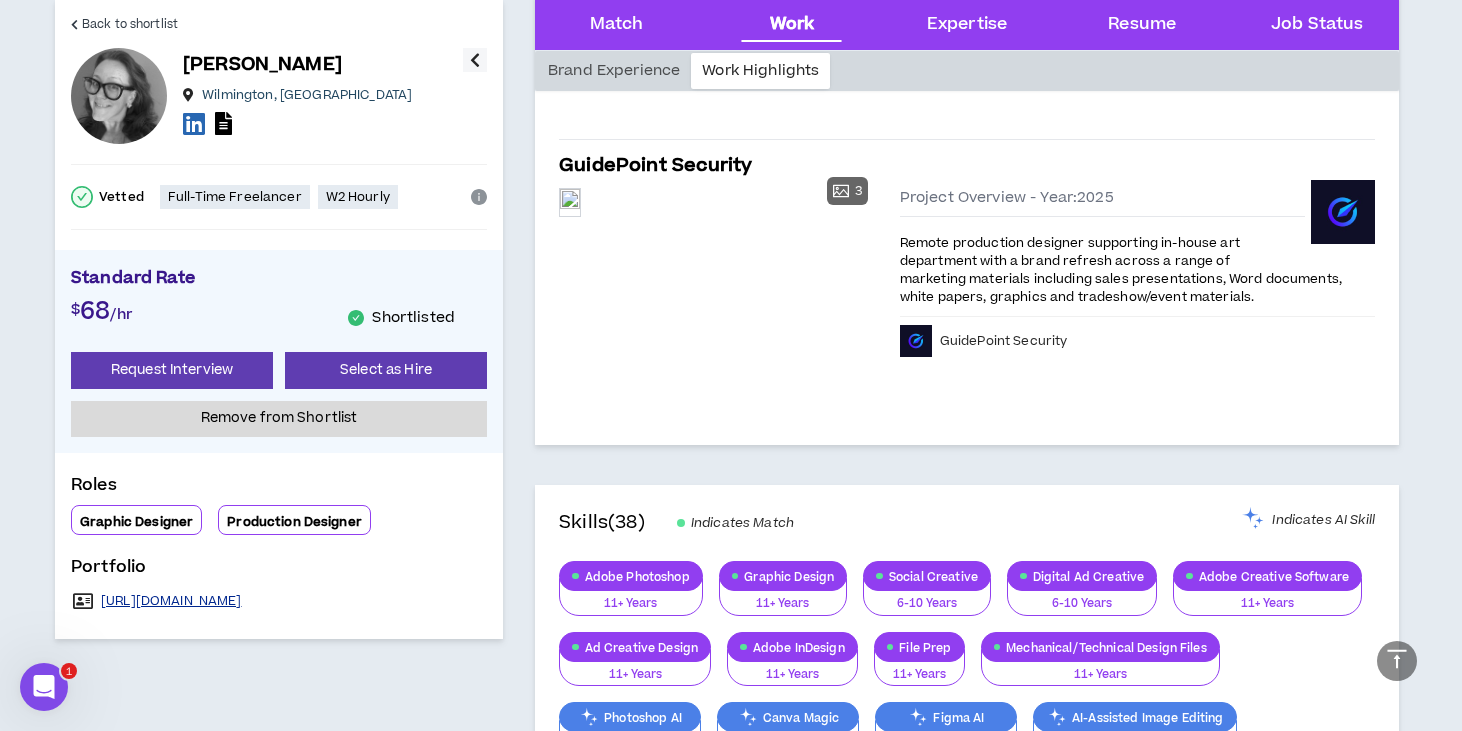 click on "[URL][DOMAIN_NAME]" at bounding box center (171, 601) 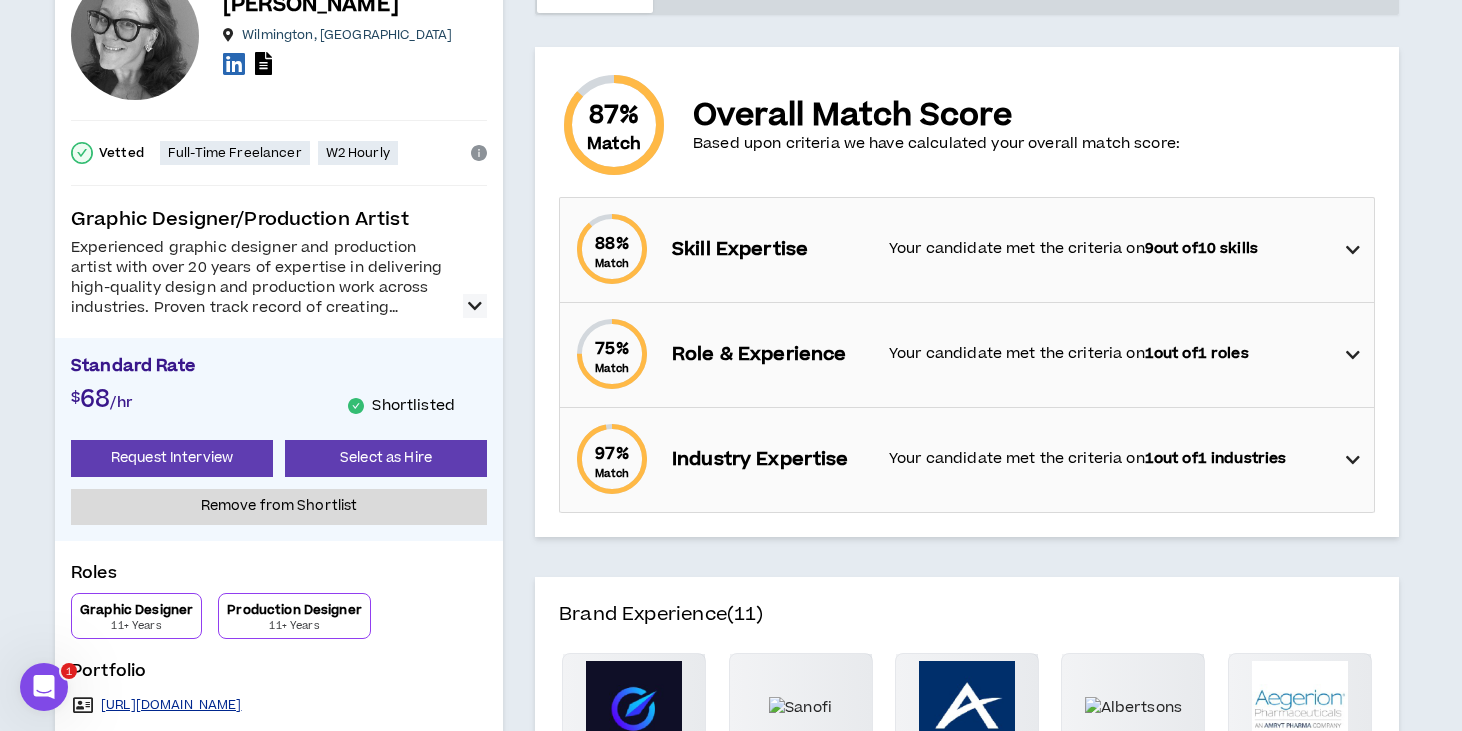 scroll, scrollTop: 0, scrollLeft: 0, axis: both 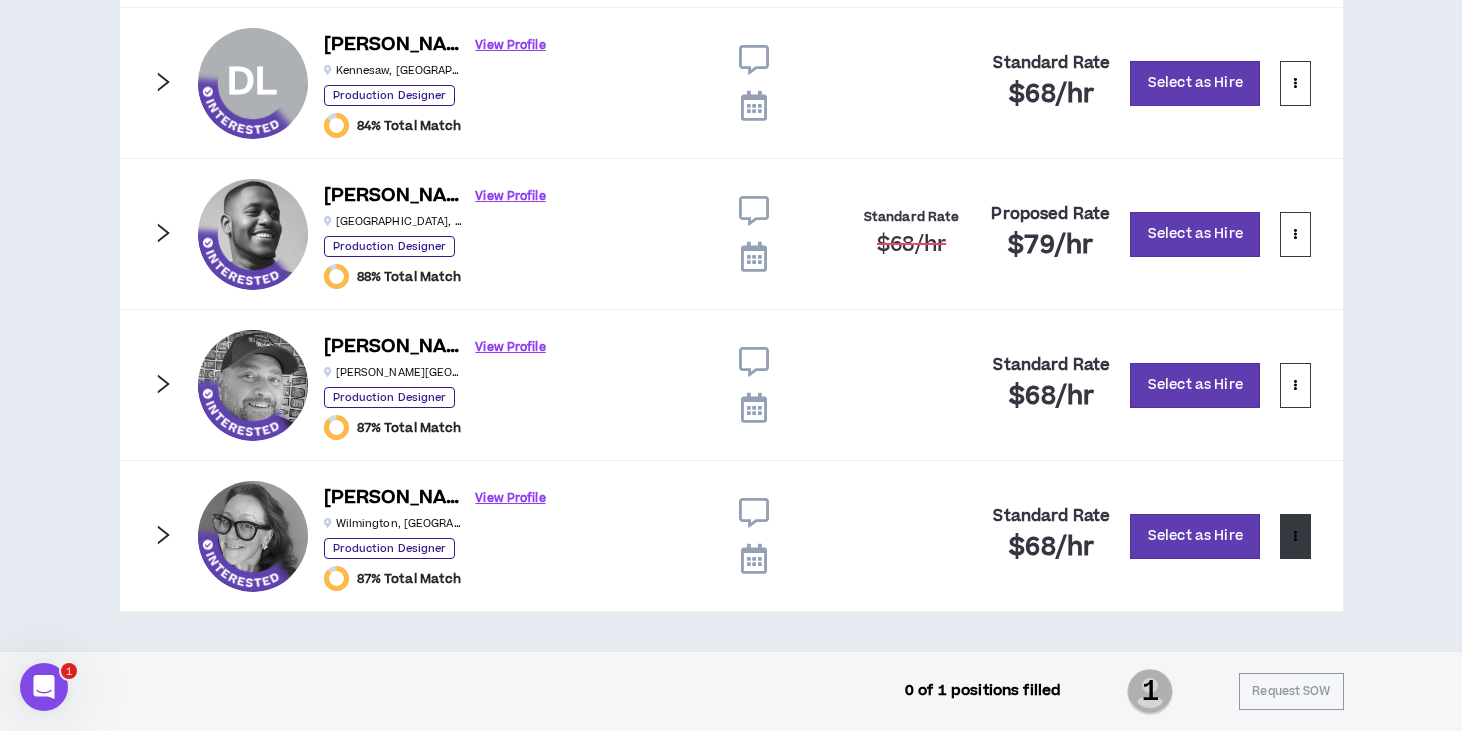 click at bounding box center [1295, 536] 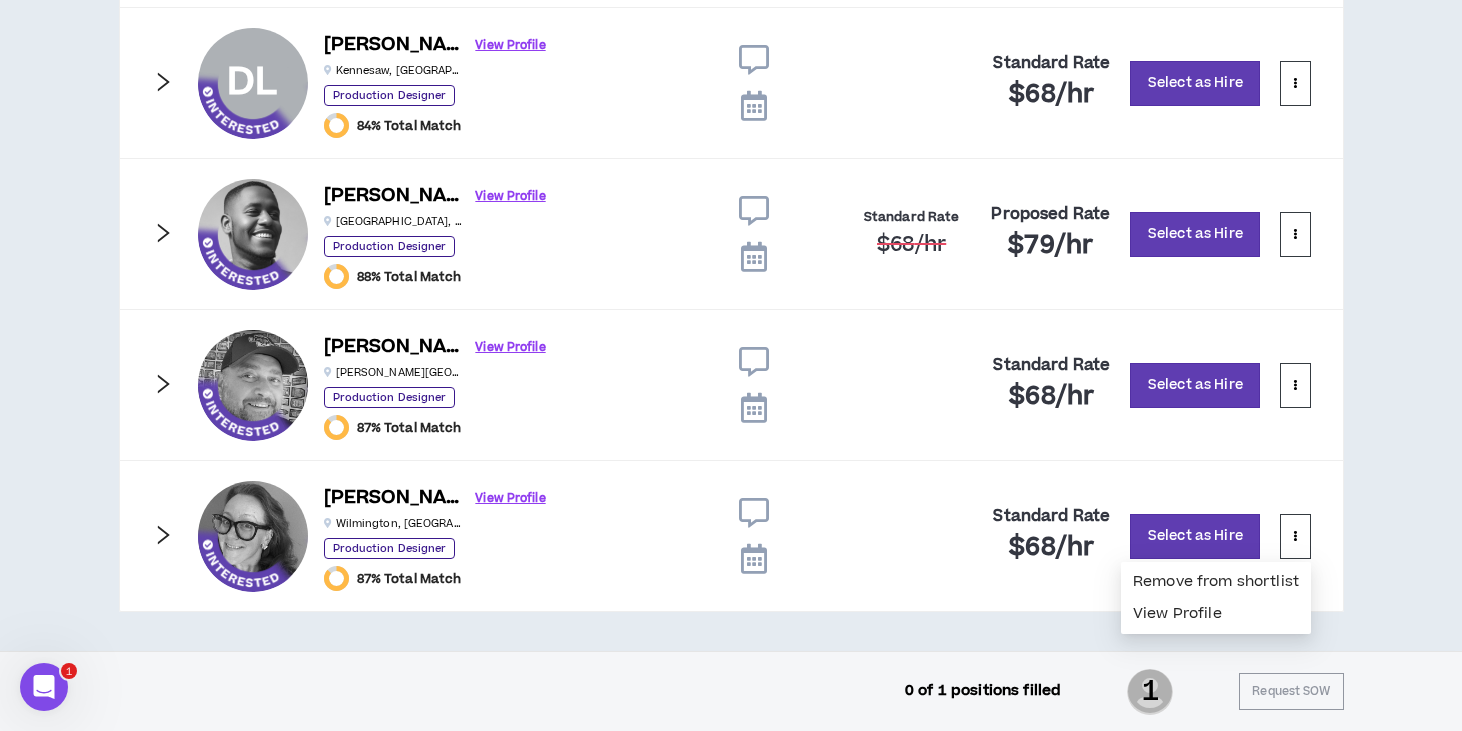 click on "Position  1  of  1 POSITION NOT FILLED Production Designer Delete Position Share EST. HOURLY RATE $68/hr   * EST. HOURS PER WEEK 20 hours   TOTAL ESTIMATED FEE $29.92k   START AND END DATE [DATE]-[DATE]   * Per average rate for role on Wripple View: List Cards [PERSON_NAME] View Profile [GEOGRAPHIC_DATA] , [GEOGRAPHIC_DATA] Production Designer 88% Total Match Standard Rate $68 /hr Select as Hire DL DL [PERSON_NAME] View Profile Kennesaw , [GEOGRAPHIC_DATA] Production Designer 84% Total Match Standard Rate $68 /hr Select as Hire [PERSON_NAME] View Profile [GEOGRAPHIC_DATA] , [GEOGRAPHIC_DATA] Production Designer 88% Total Match Standard Rate $68 /hr Proposed Rate $79 /hr Select as Hire [PERSON_NAME] View Profile [PERSON_NAME][GEOGRAPHIC_DATA] , [GEOGRAPHIC_DATA] Production Designer 87% Total Match Standard Rate $68 /hr Select as Hire [PERSON_NAME] View Profile [GEOGRAPHIC_DATA] , [GEOGRAPHIC_DATA] Production Designer 87% Total Match Standard Rate $68 /hr Select as Hire" at bounding box center [731, 57] 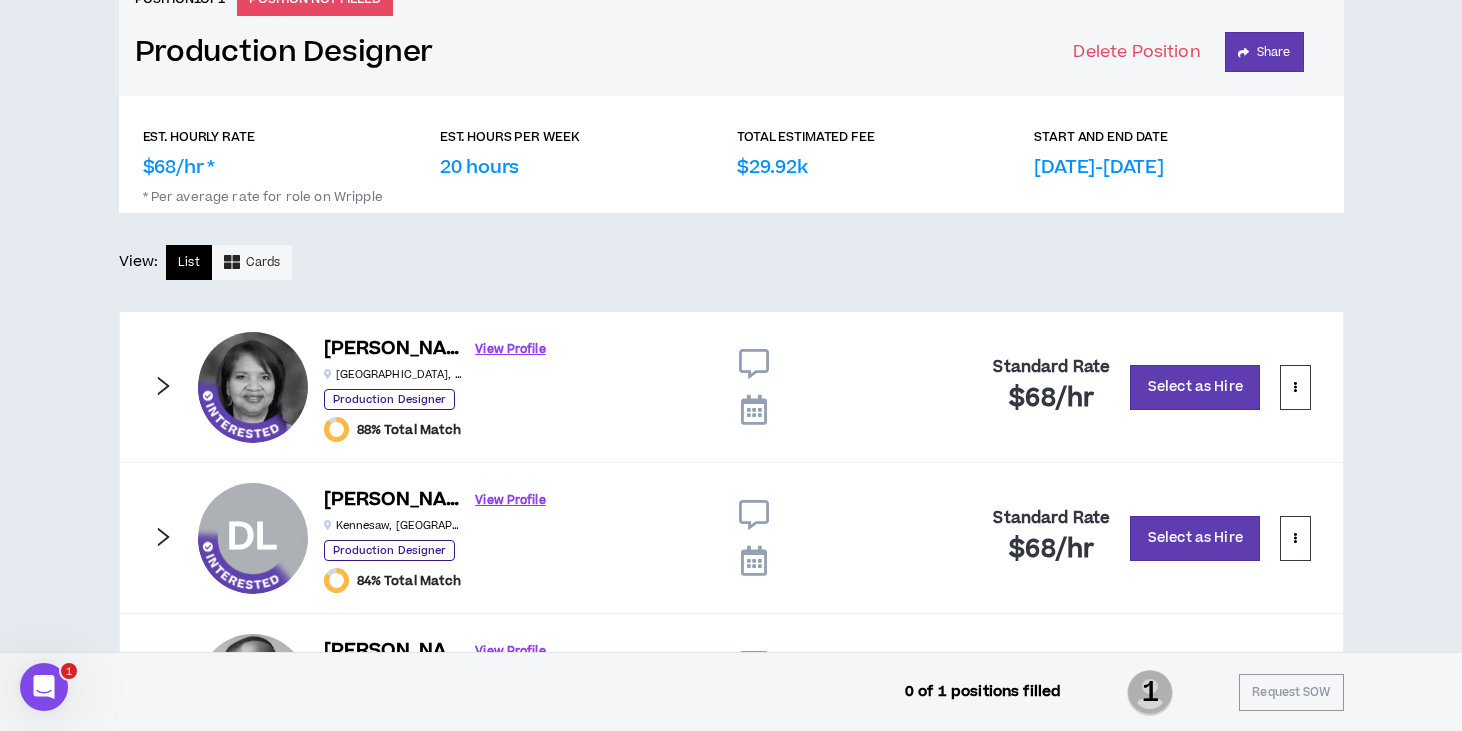 scroll, scrollTop: 0, scrollLeft: 0, axis: both 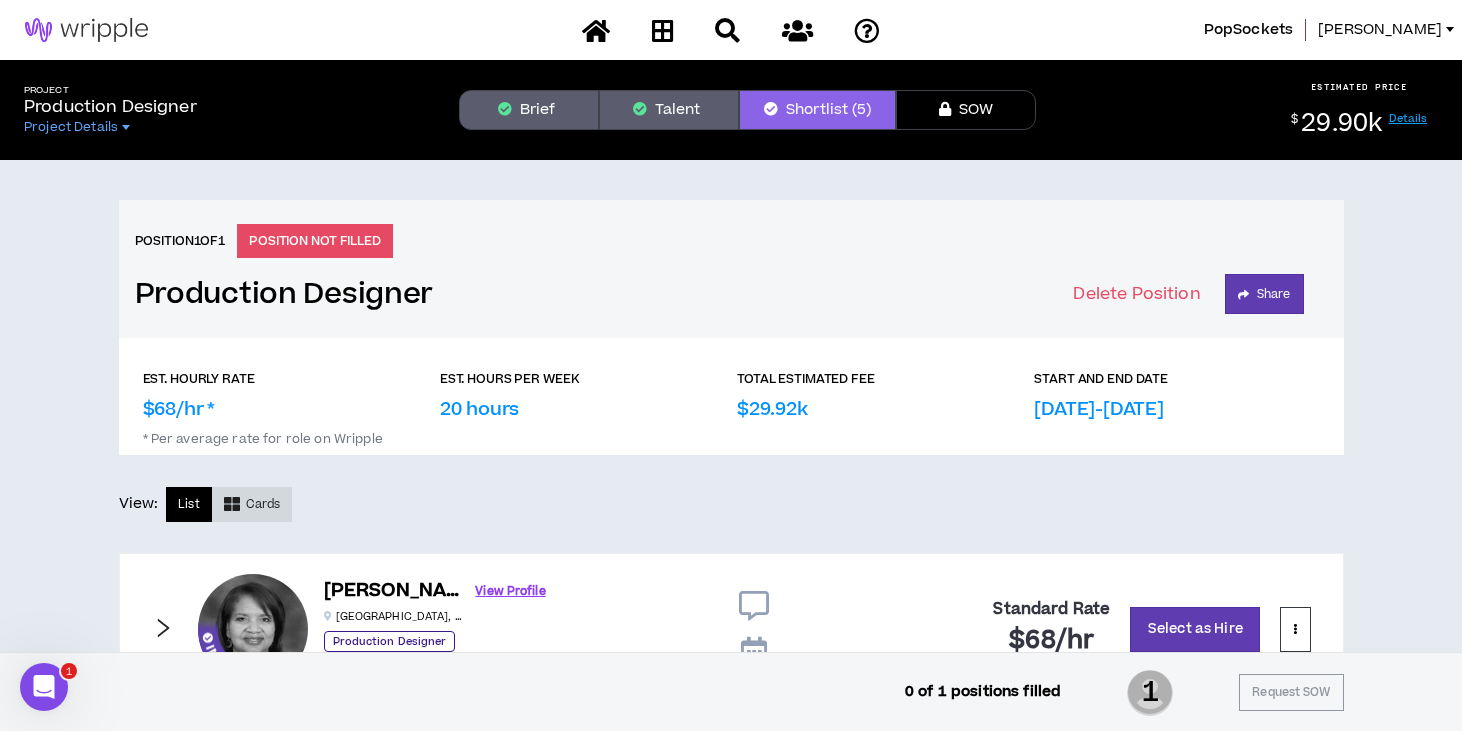 click at bounding box center (232, 504) 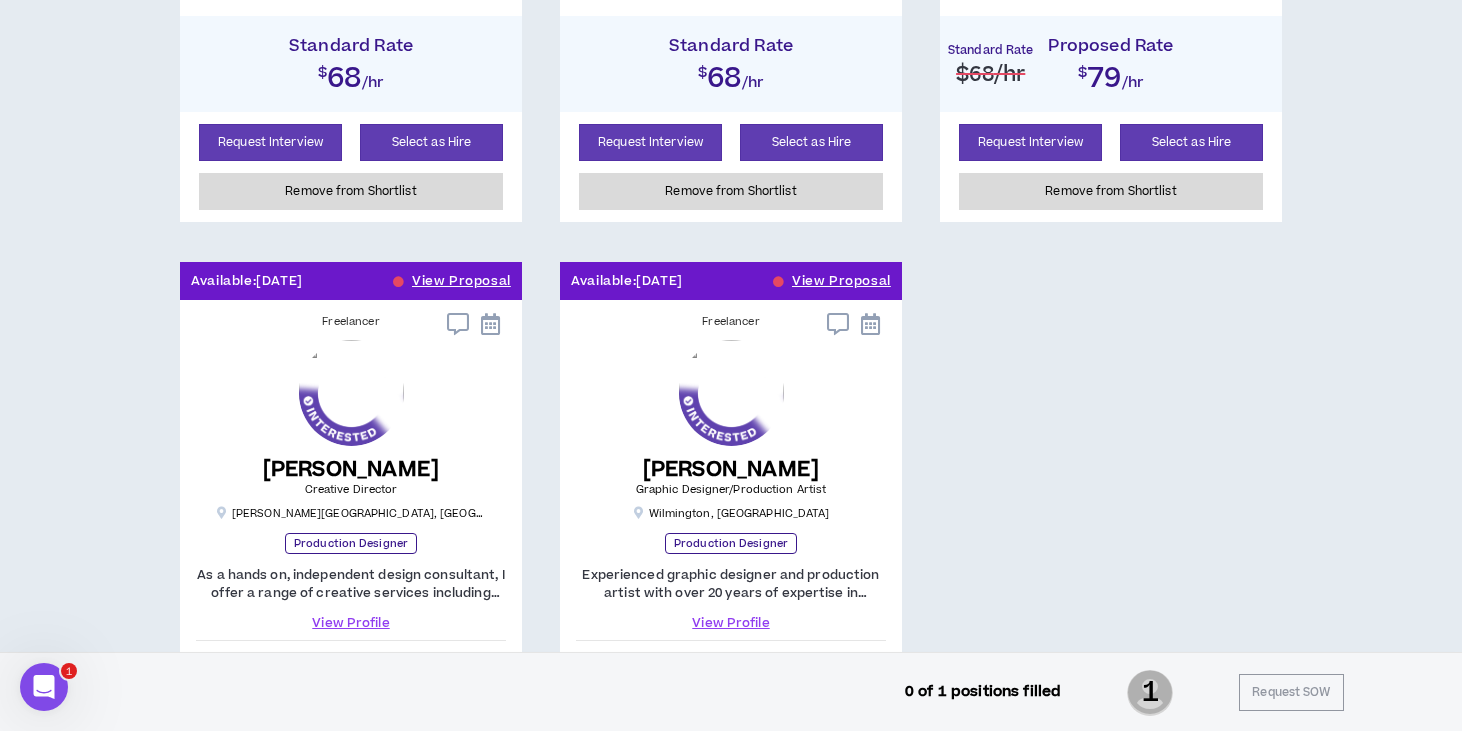 scroll, scrollTop: 1064, scrollLeft: 0, axis: vertical 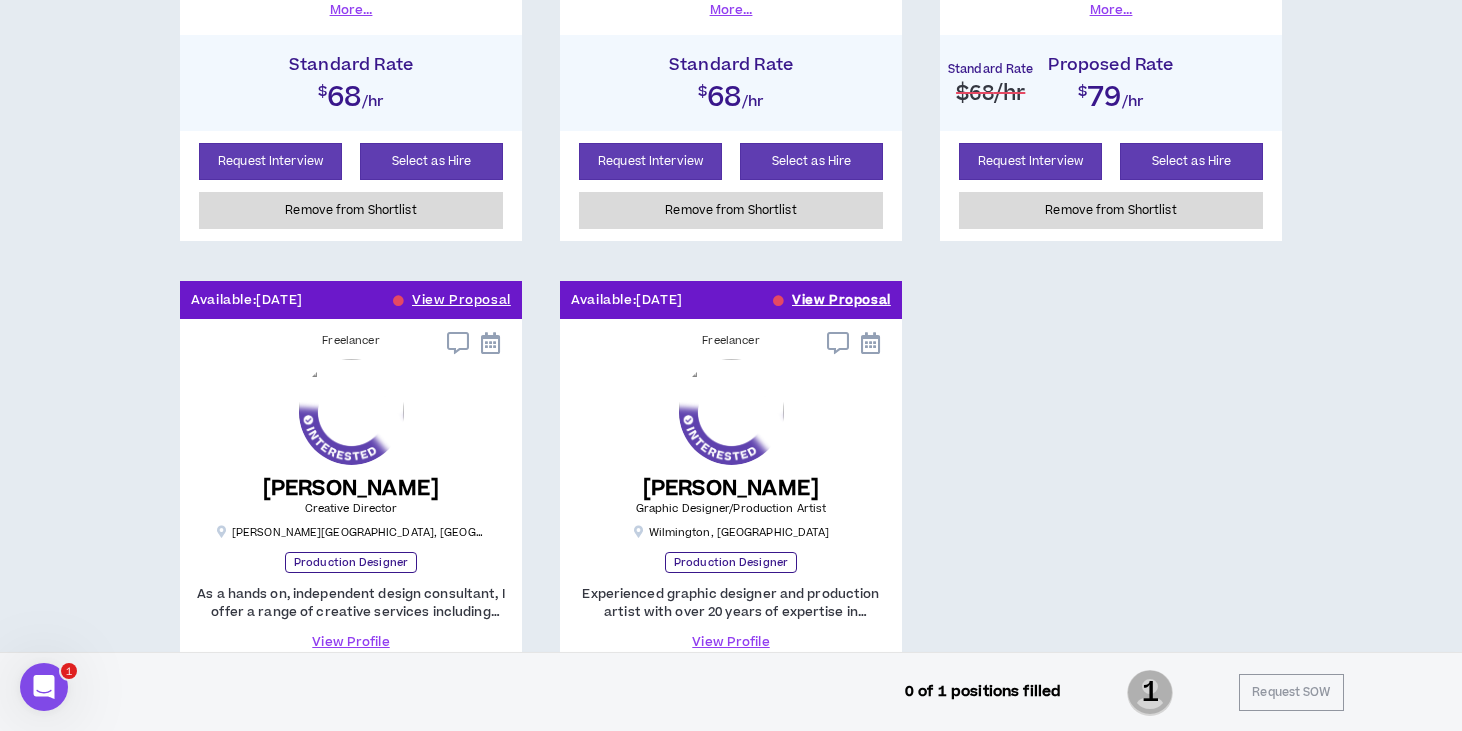 click on "View Proposal" at bounding box center [841, 300] 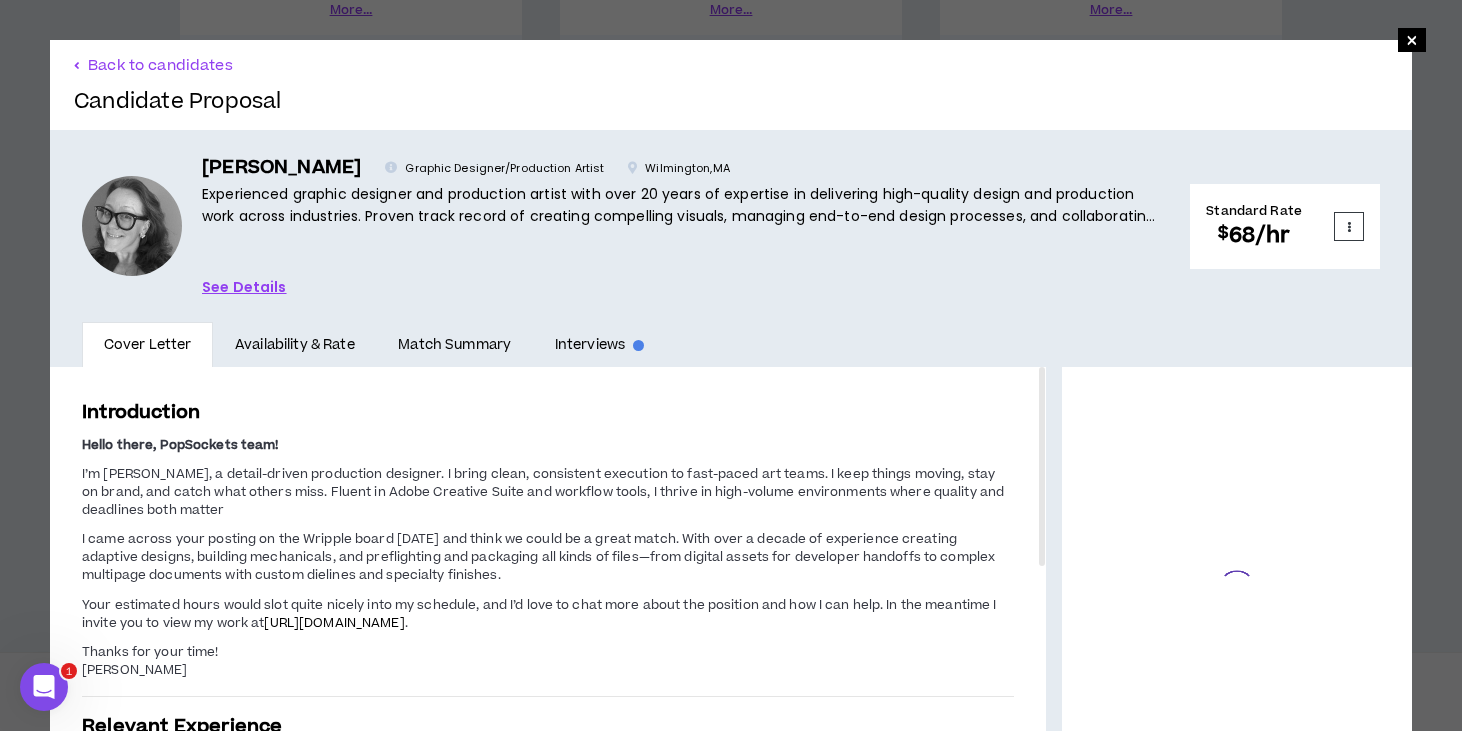 scroll, scrollTop: 368, scrollLeft: 0, axis: vertical 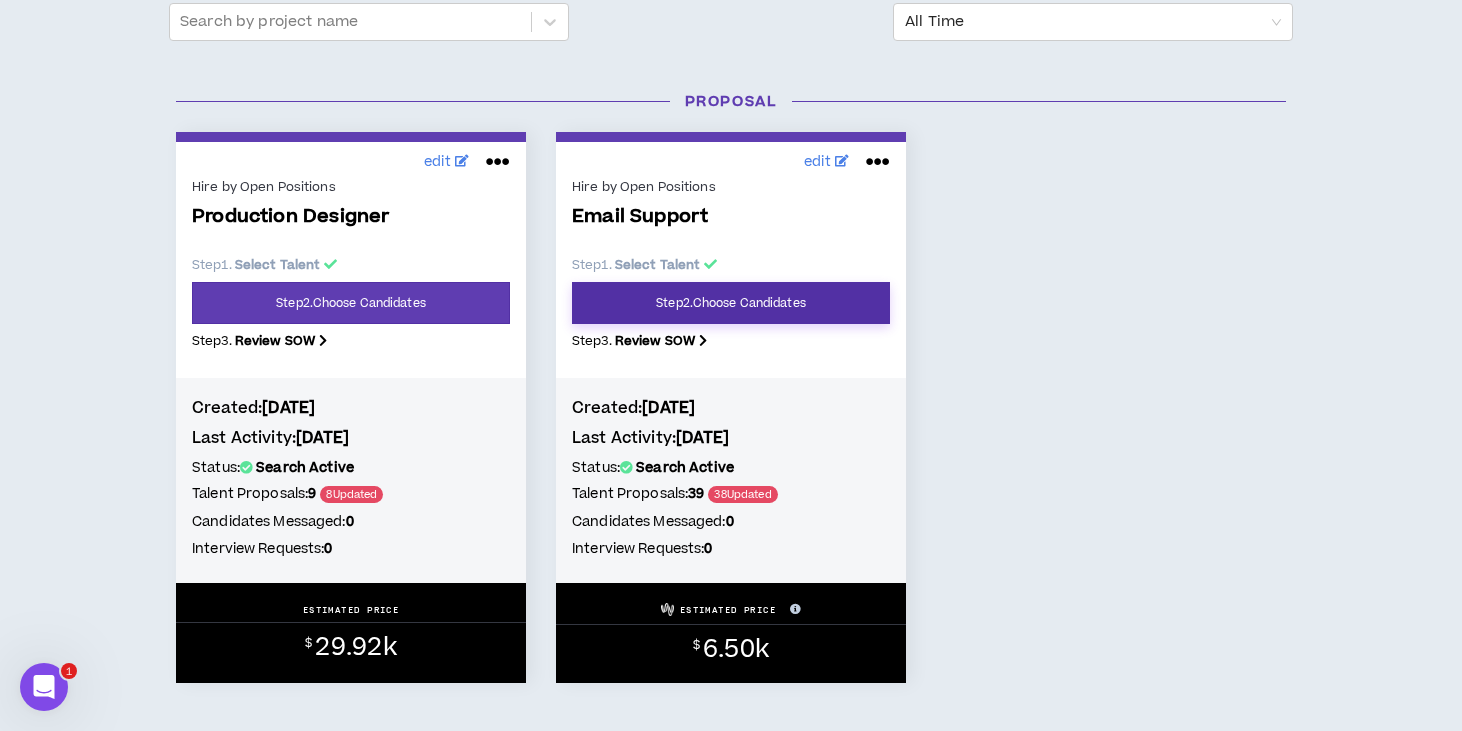 click on "Step  2 .  Choose Candidates" at bounding box center (731, 303) 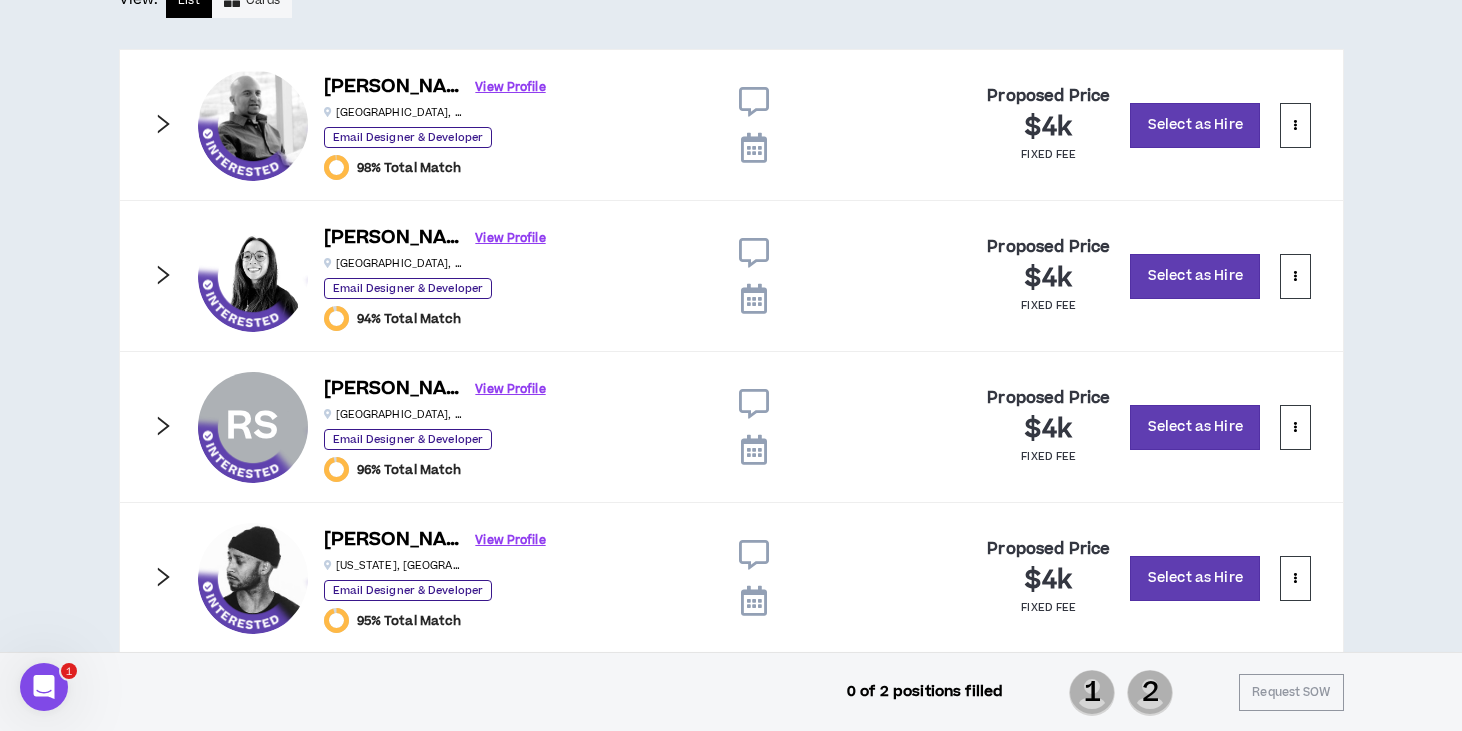 scroll, scrollTop: 478, scrollLeft: 0, axis: vertical 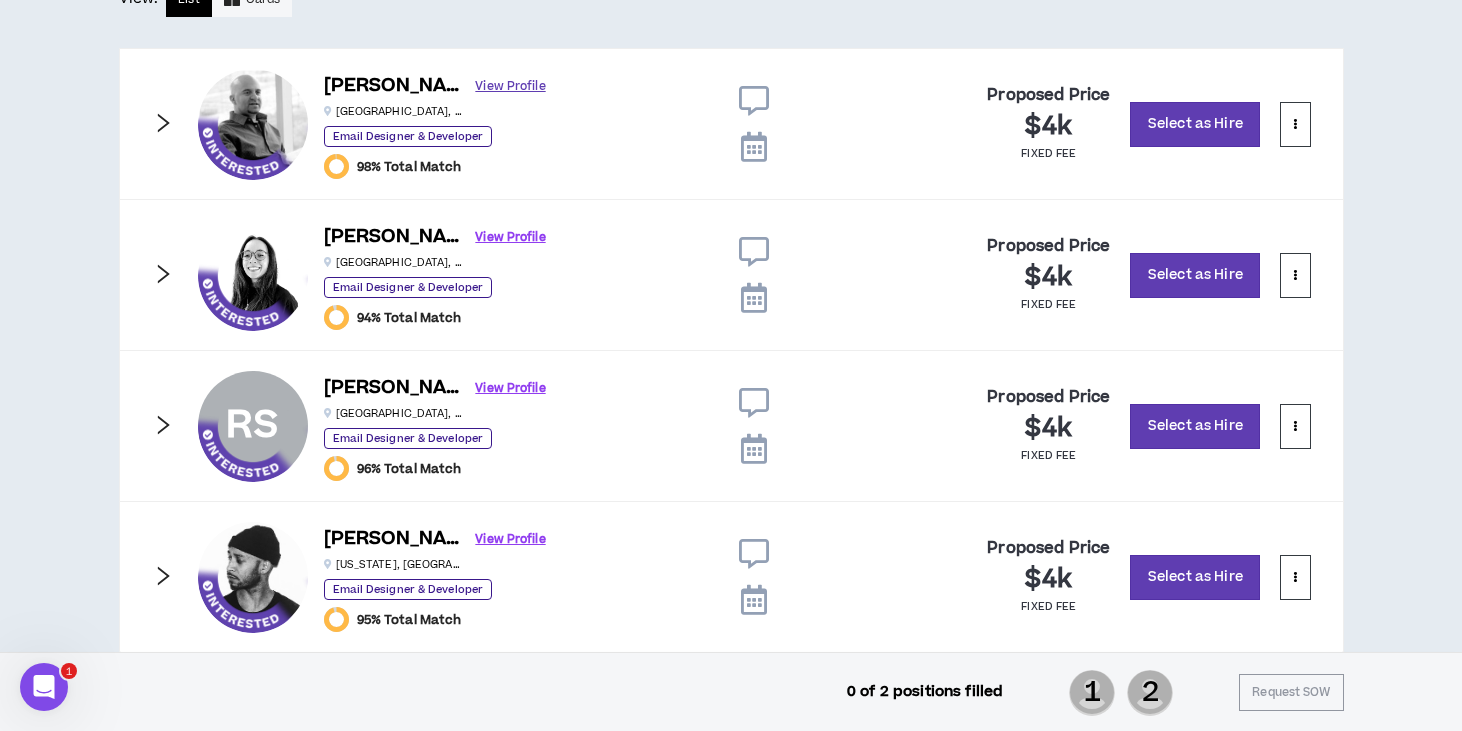 click on "View Profile" at bounding box center (511, 86) 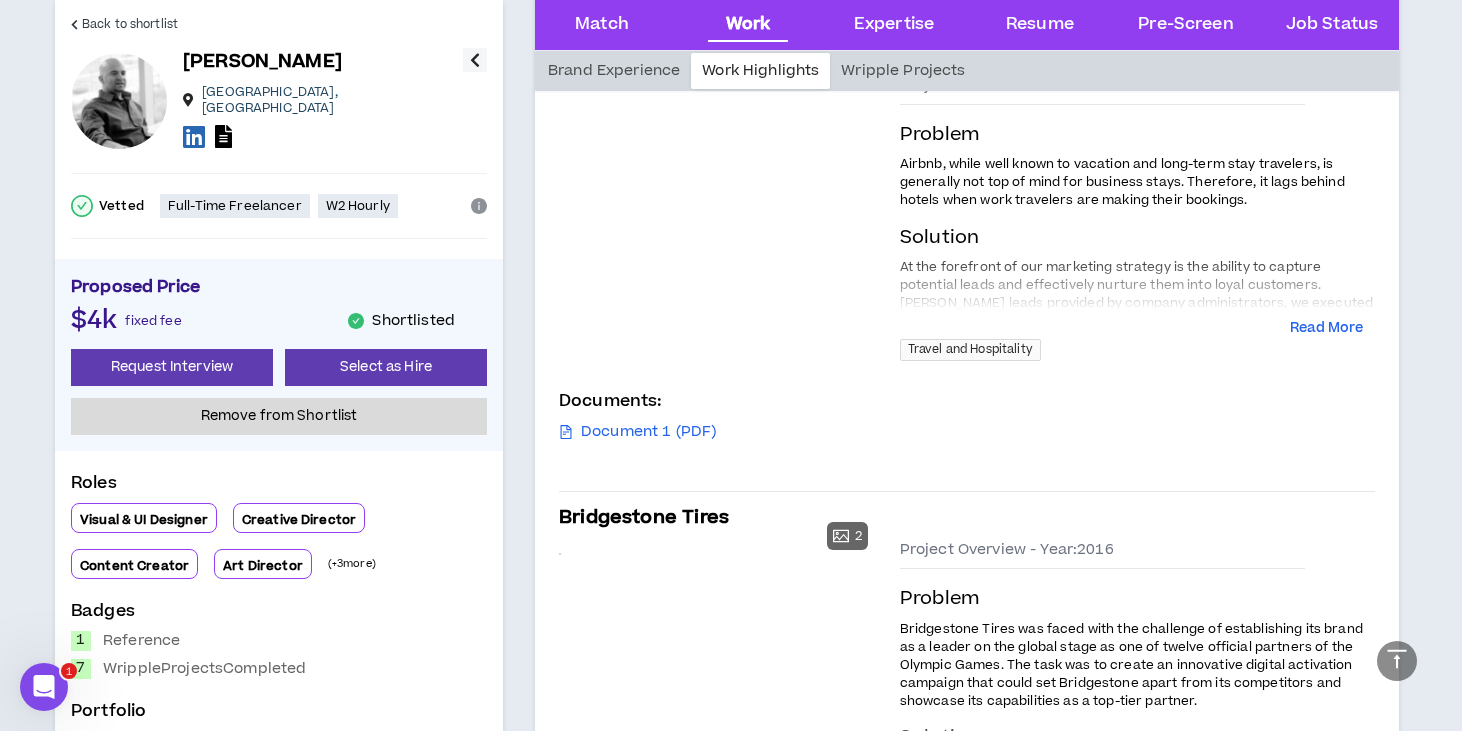 scroll, scrollTop: 1098, scrollLeft: 0, axis: vertical 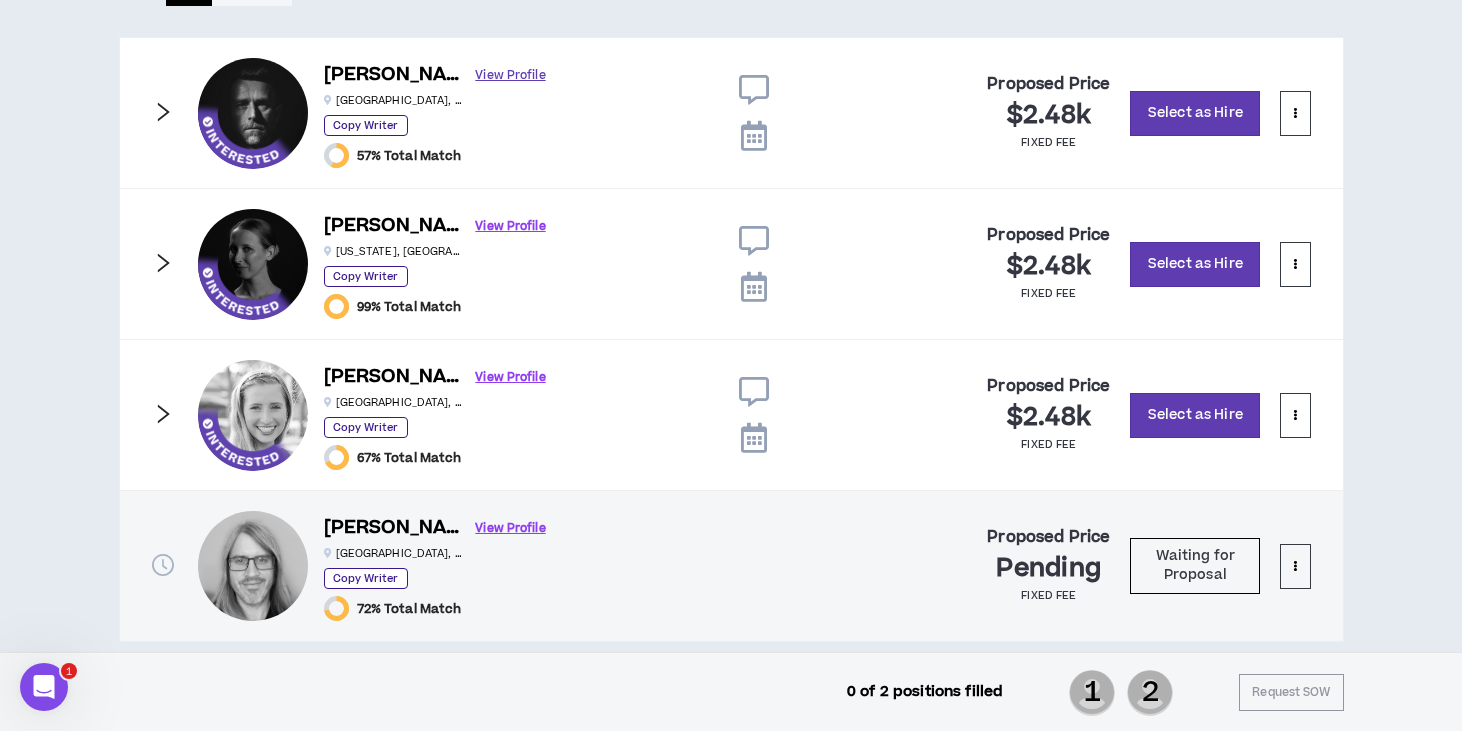 click on "View Profile" at bounding box center (511, 75) 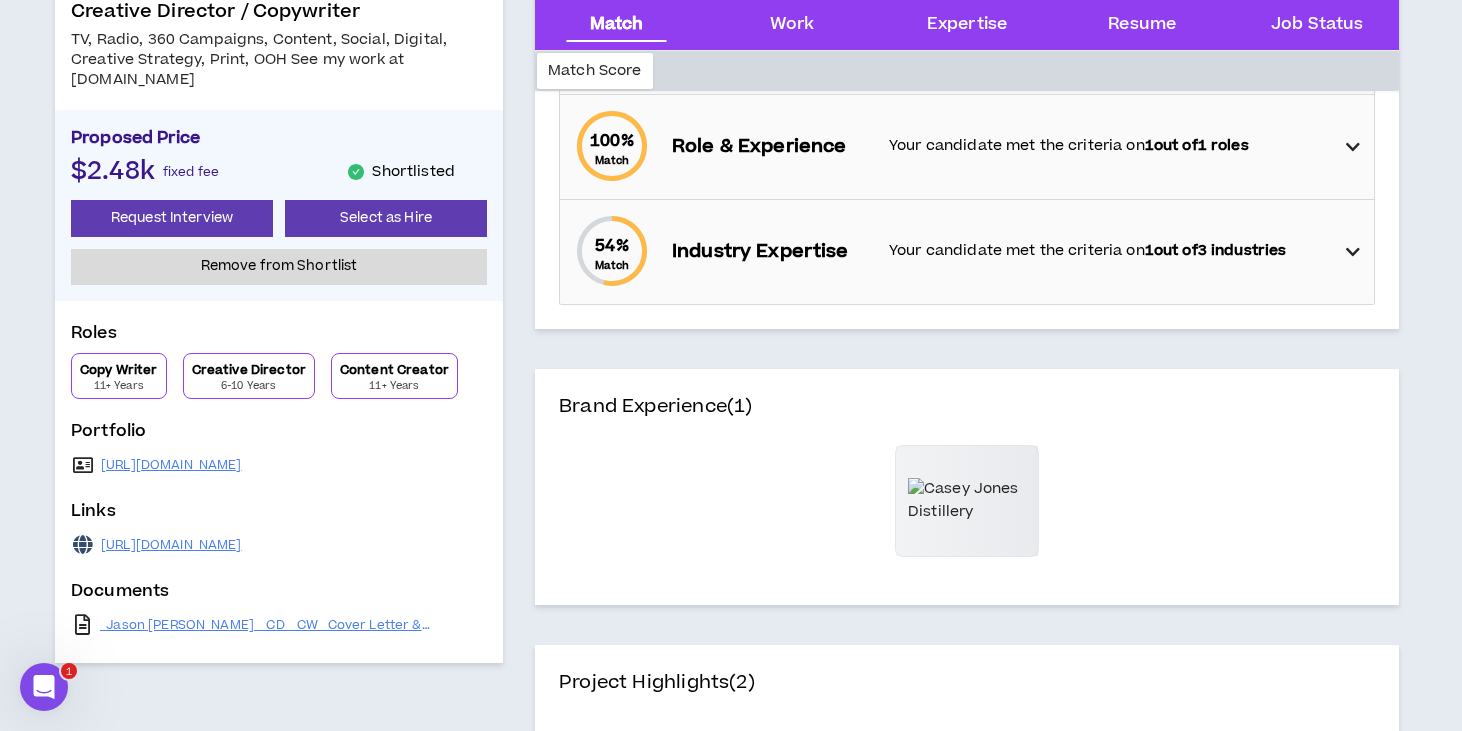 scroll, scrollTop: 374, scrollLeft: 0, axis: vertical 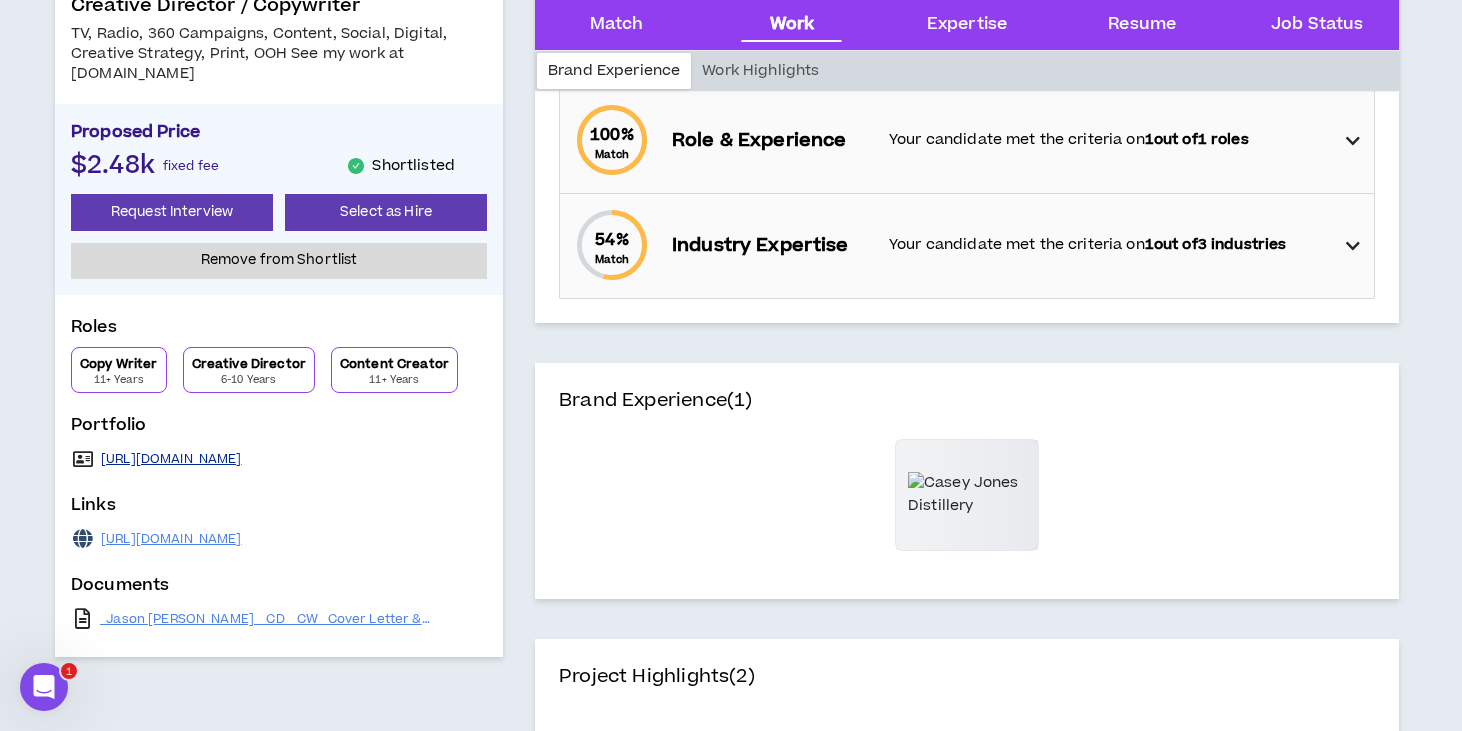 click on "[URL][DOMAIN_NAME]" at bounding box center (171, 459) 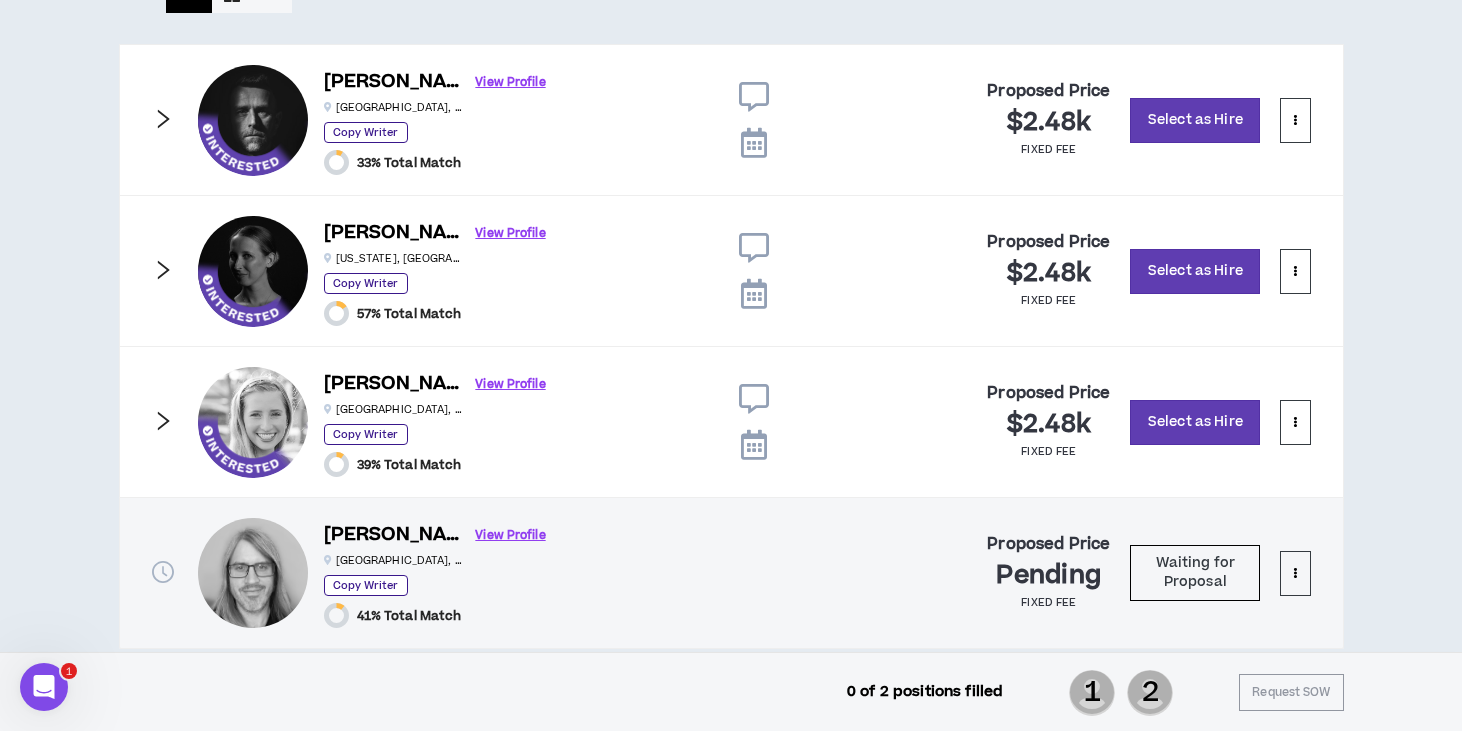 scroll, scrollTop: 1500, scrollLeft: 0, axis: vertical 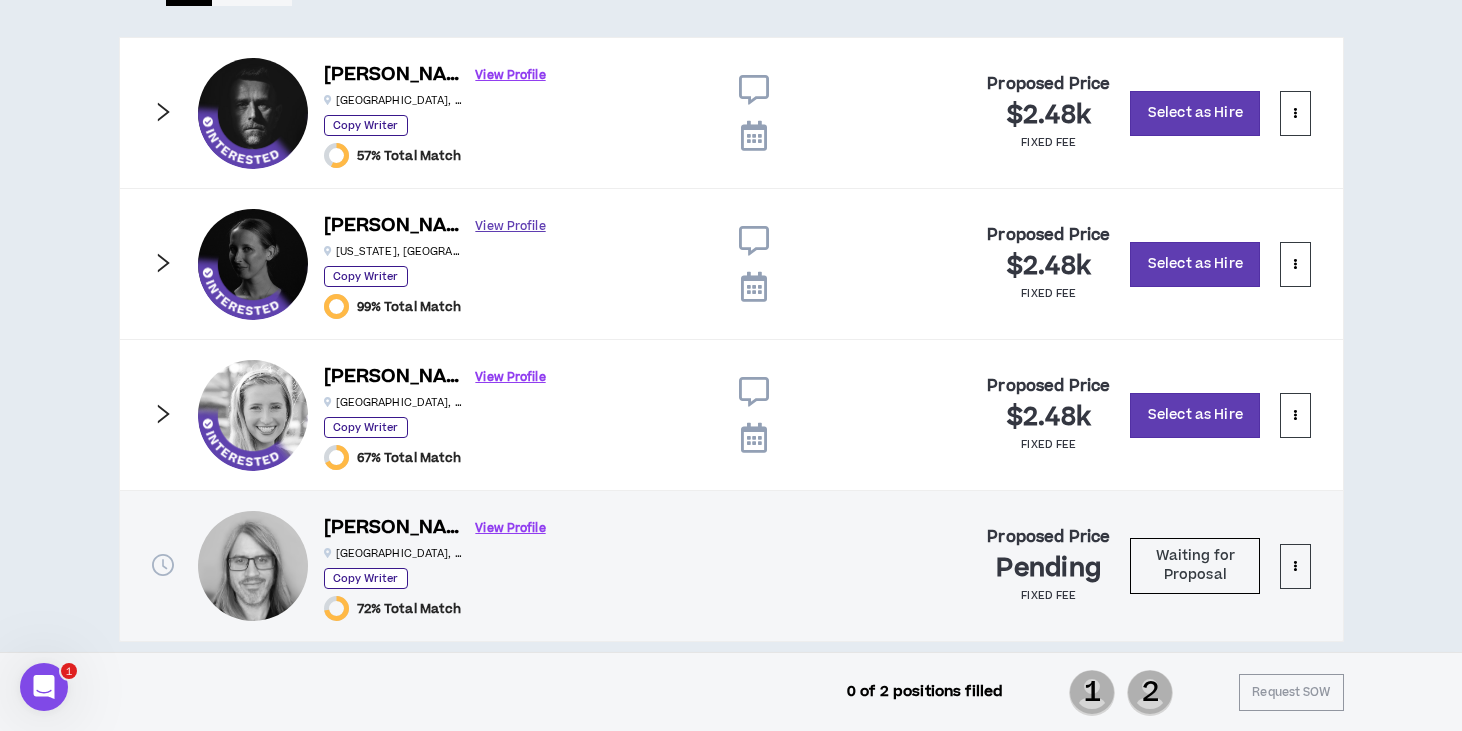 click on "View Profile" at bounding box center [511, 226] 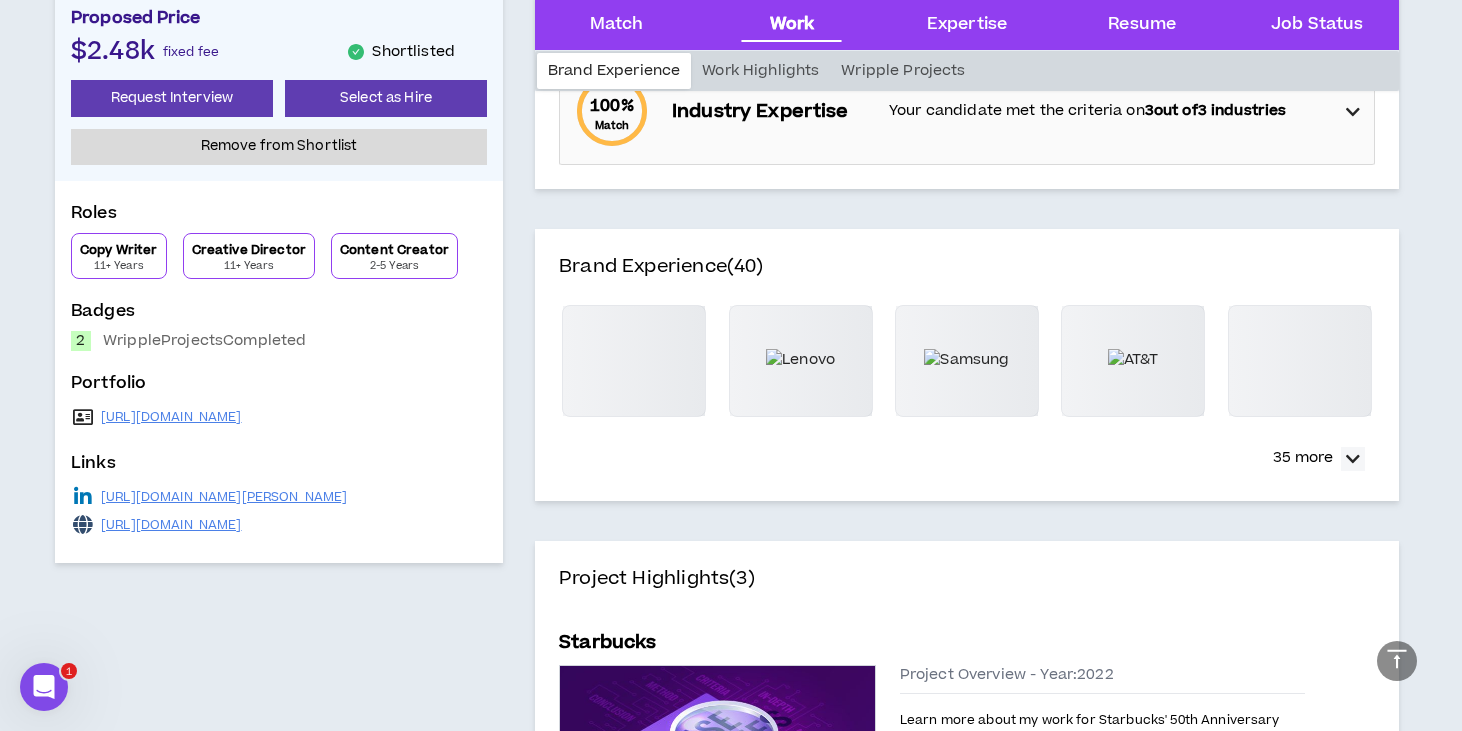 scroll, scrollTop: 541, scrollLeft: 0, axis: vertical 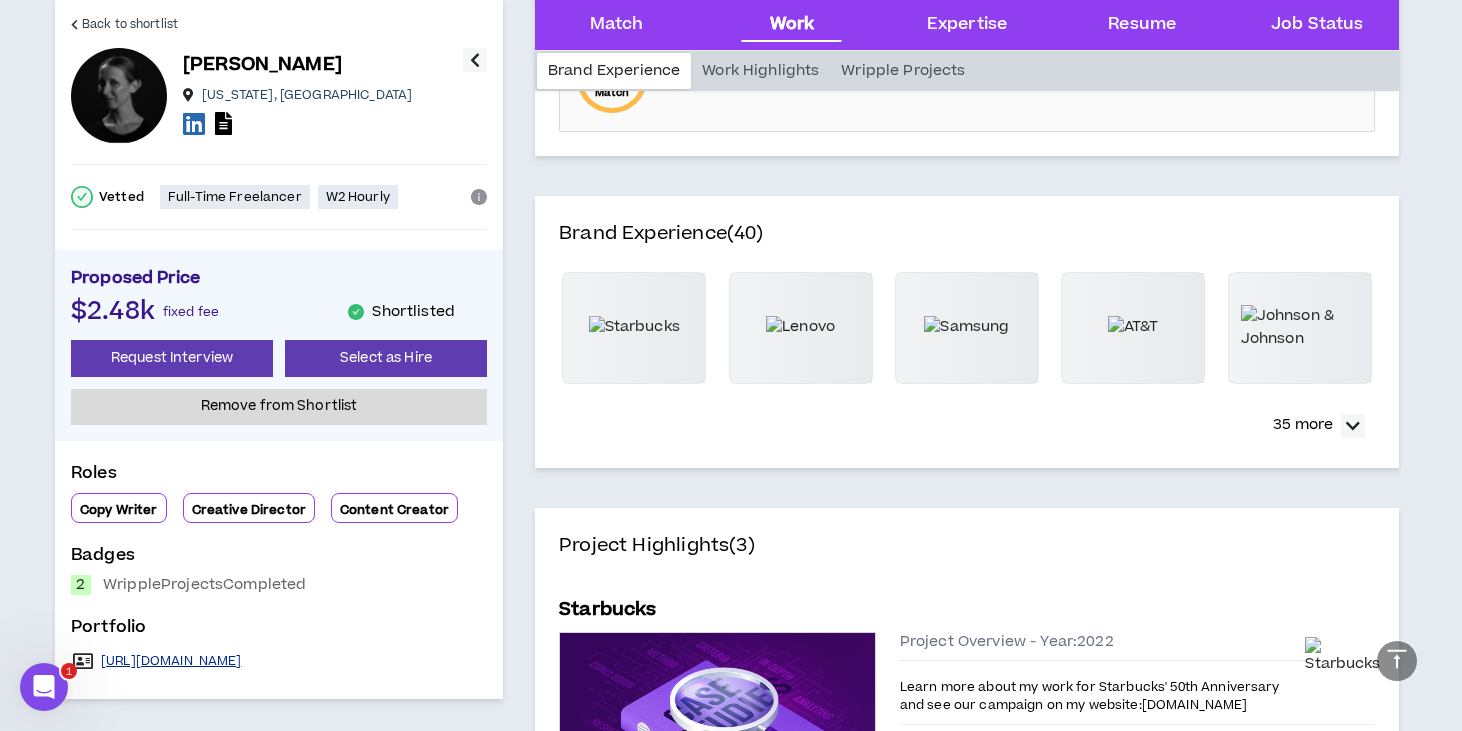click on "[URL][DOMAIN_NAME]" at bounding box center (171, 661) 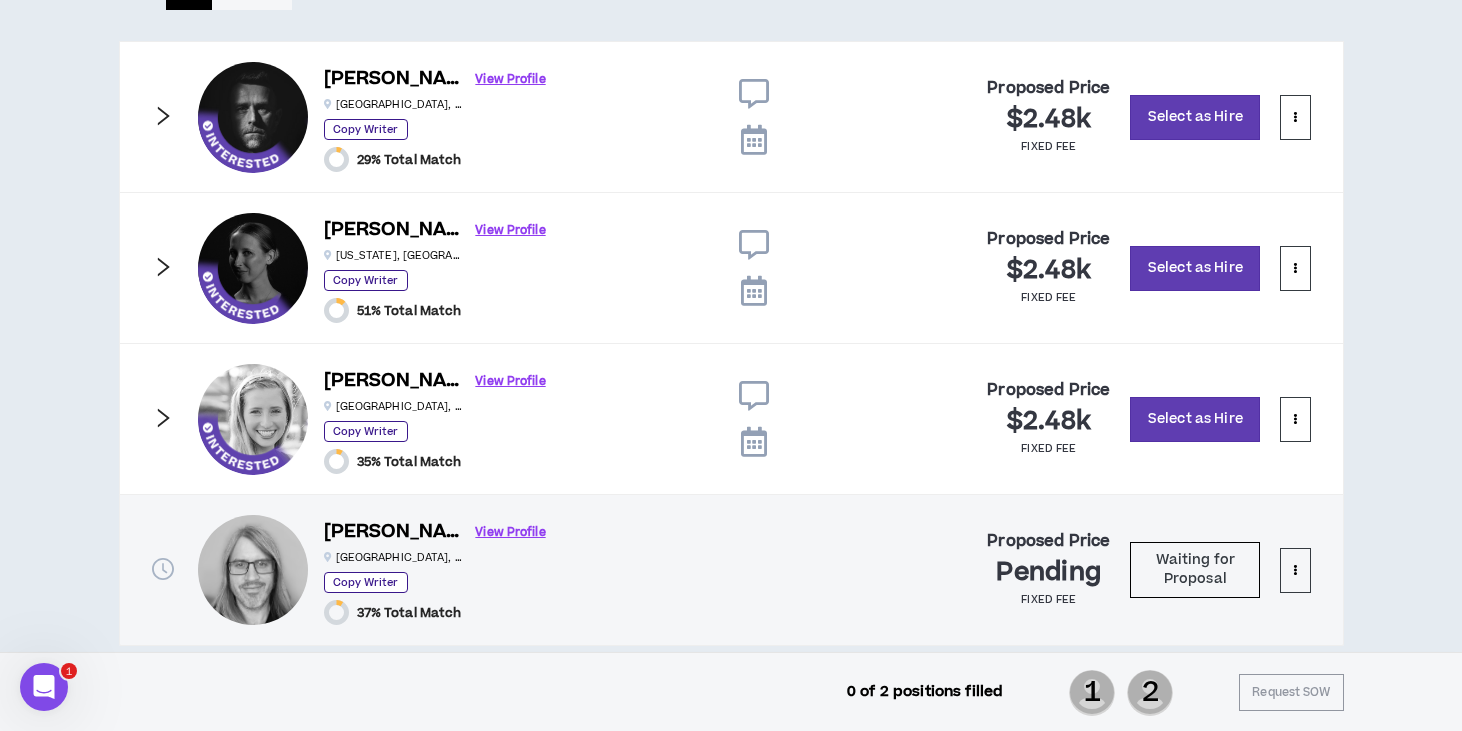 scroll, scrollTop: 1500, scrollLeft: 0, axis: vertical 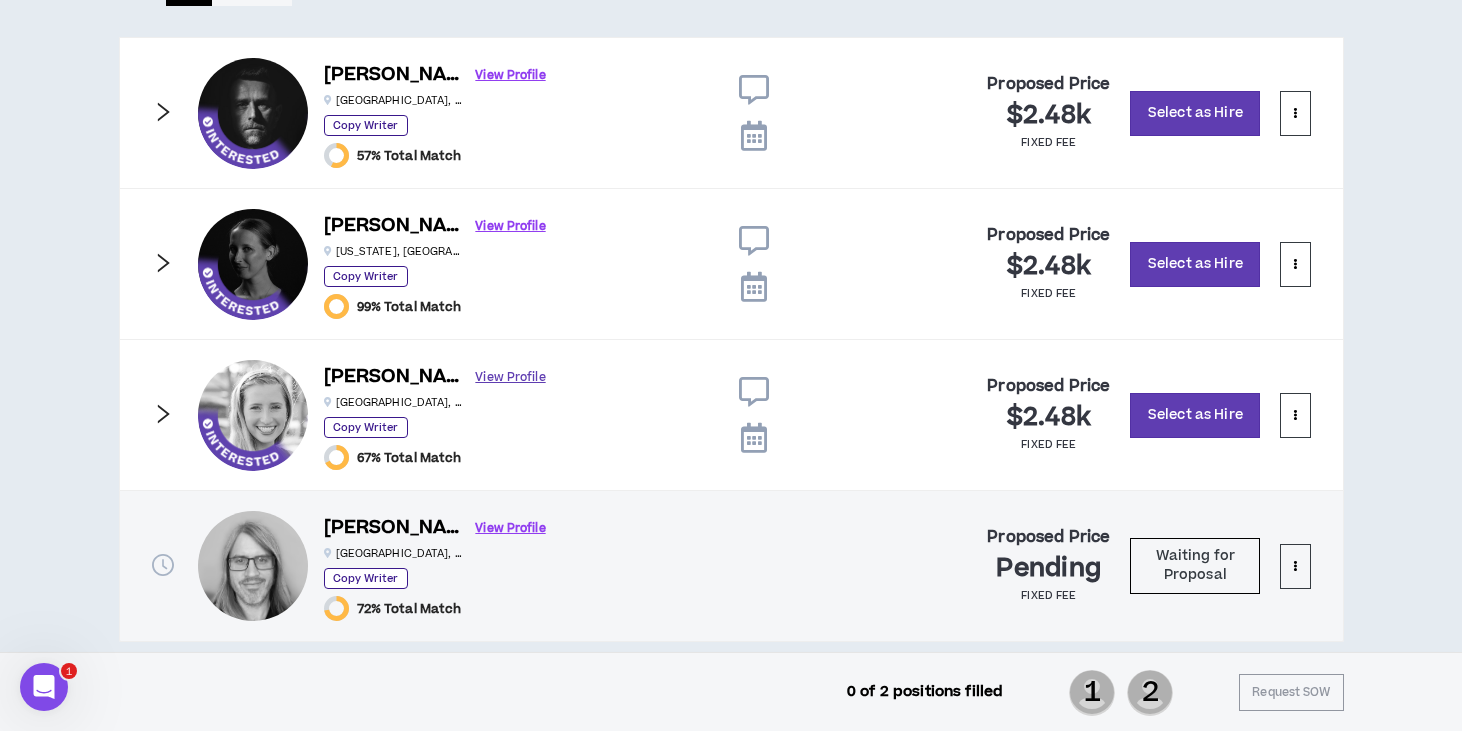 click on "View Profile" at bounding box center (511, 377) 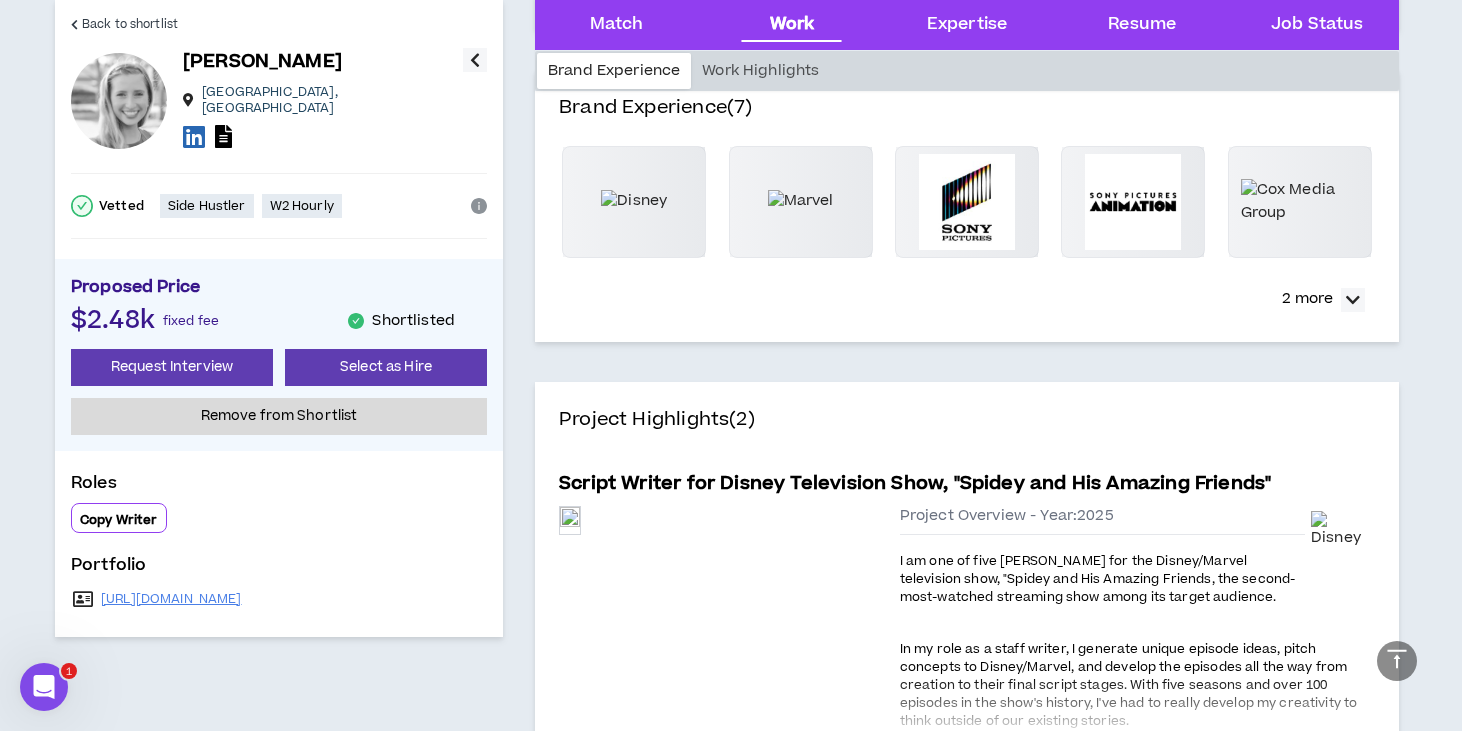scroll, scrollTop: 693, scrollLeft: 0, axis: vertical 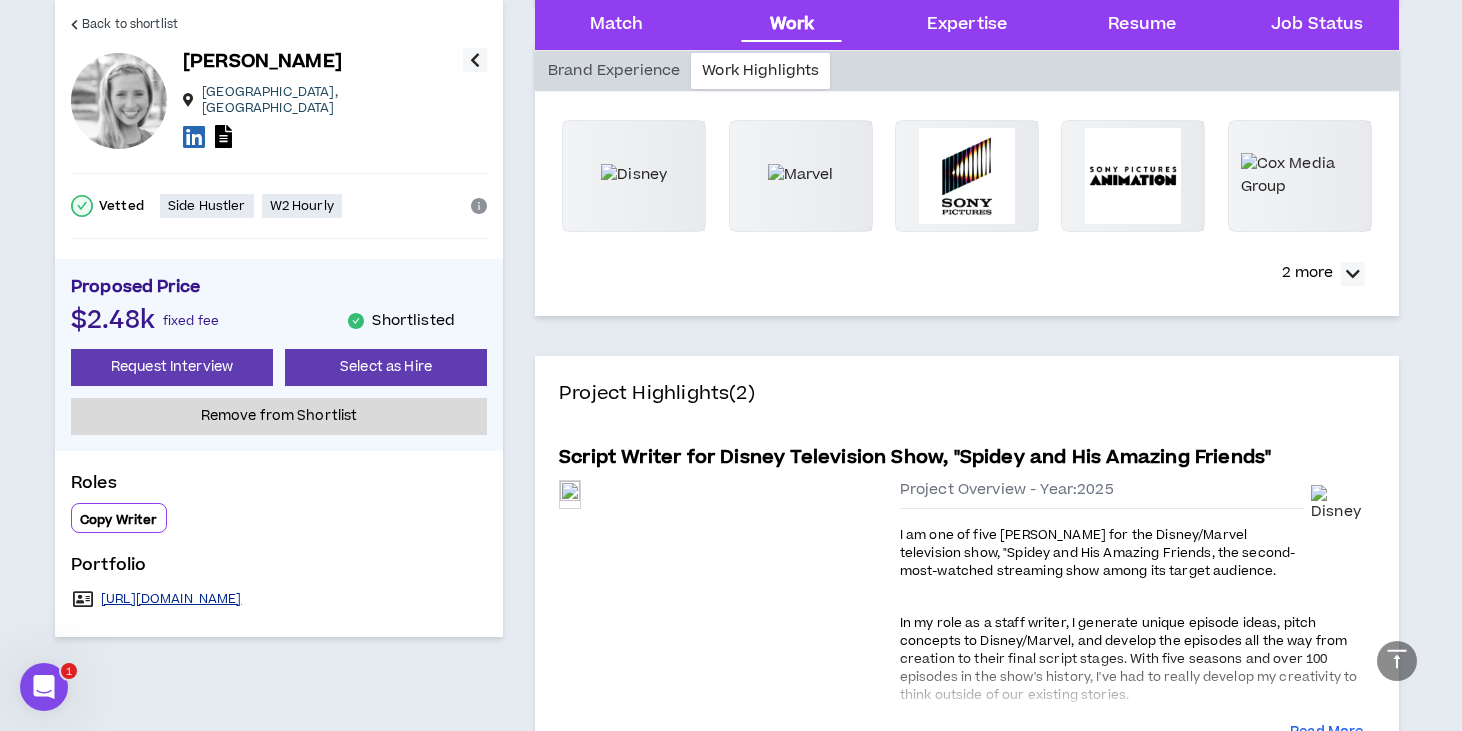 click on "[URL][DOMAIN_NAME]" at bounding box center (171, 599) 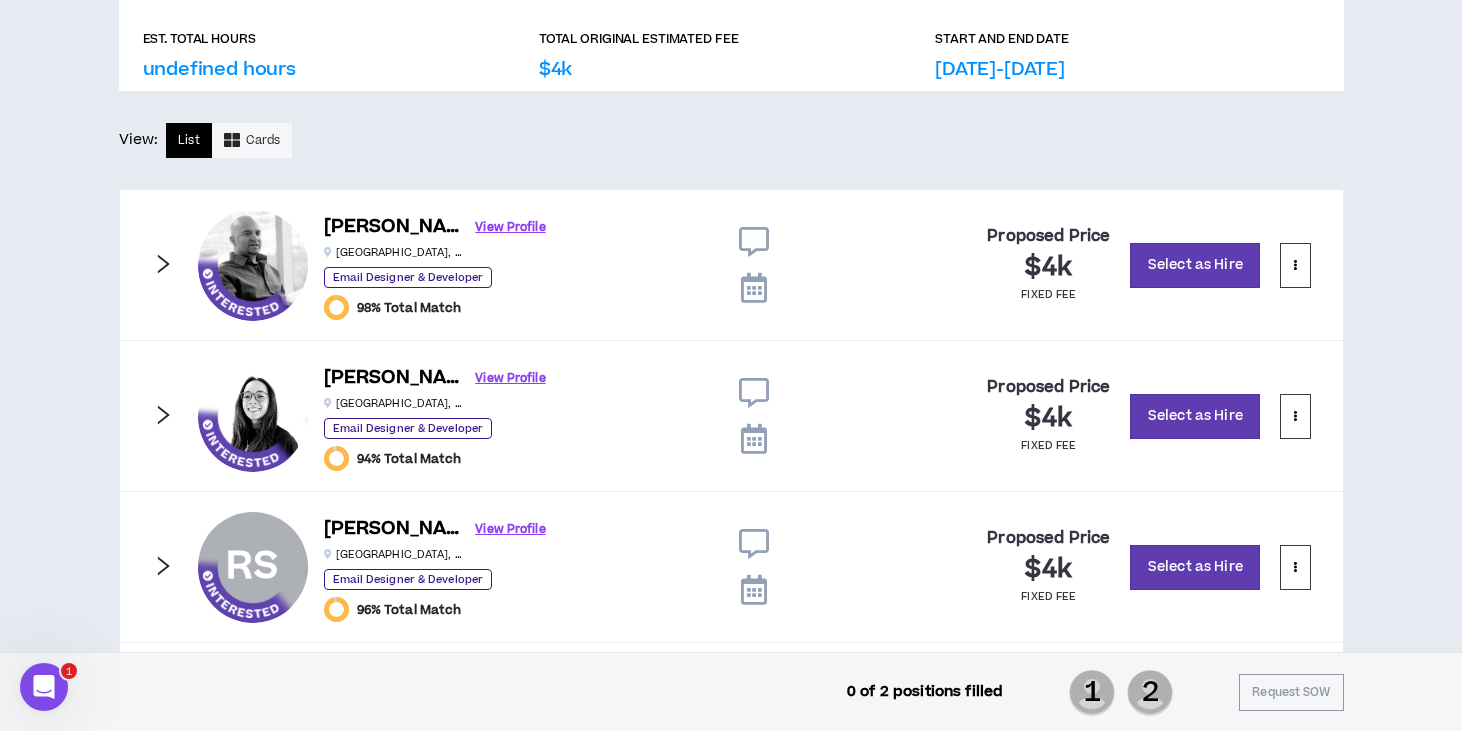scroll, scrollTop: 0, scrollLeft: 0, axis: both 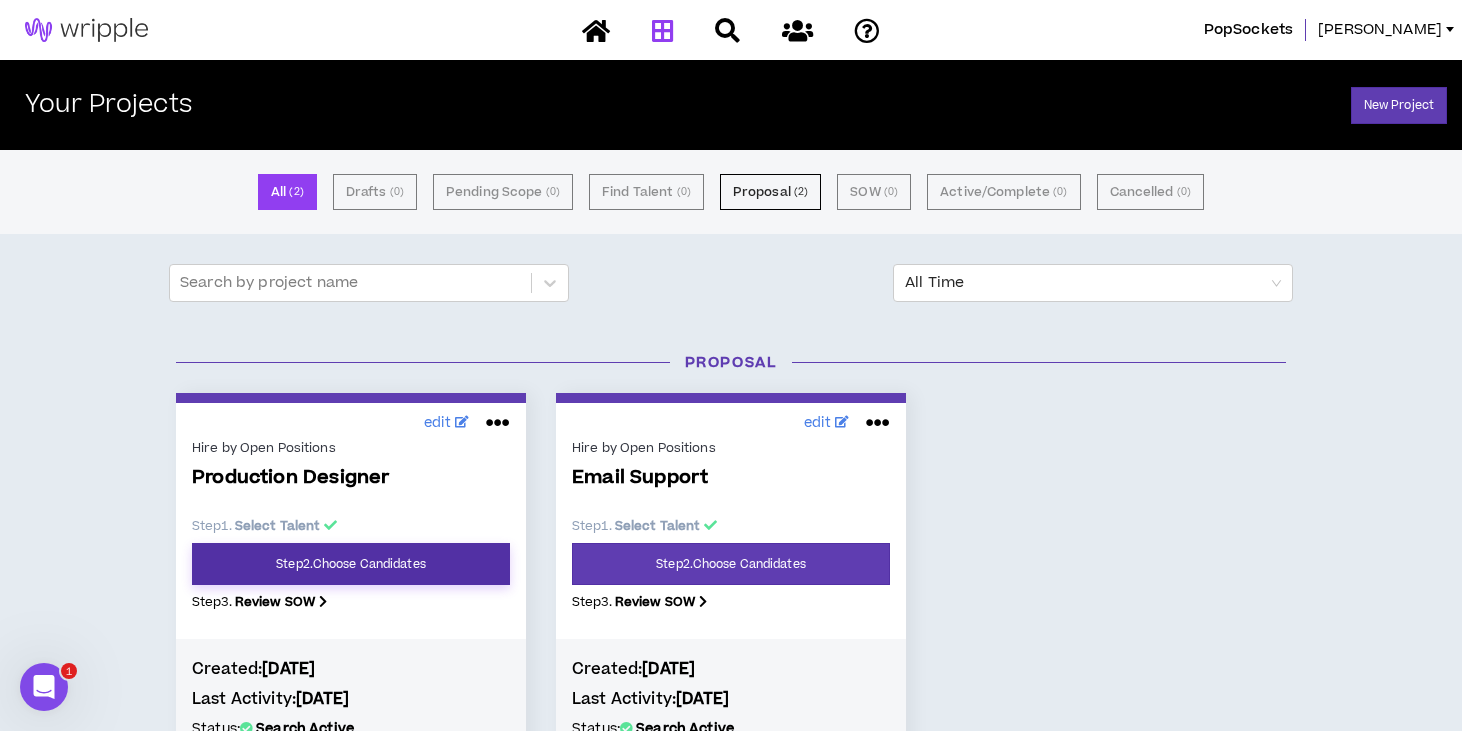 click on "Step  2 .  Choose Candidates" at bounding box center [351, 564] 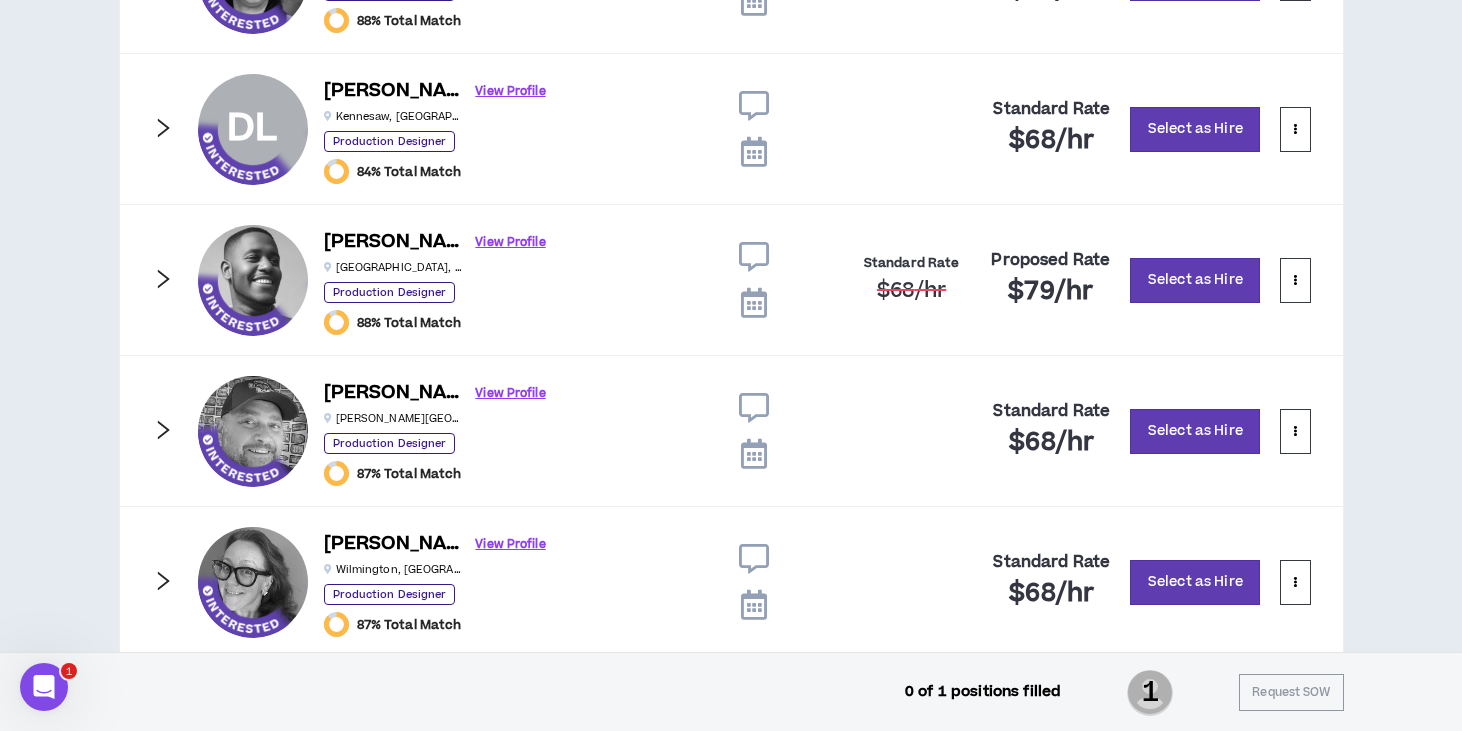 scroll, scrollTop: 697, scrollLeft: 0, axis: vertical 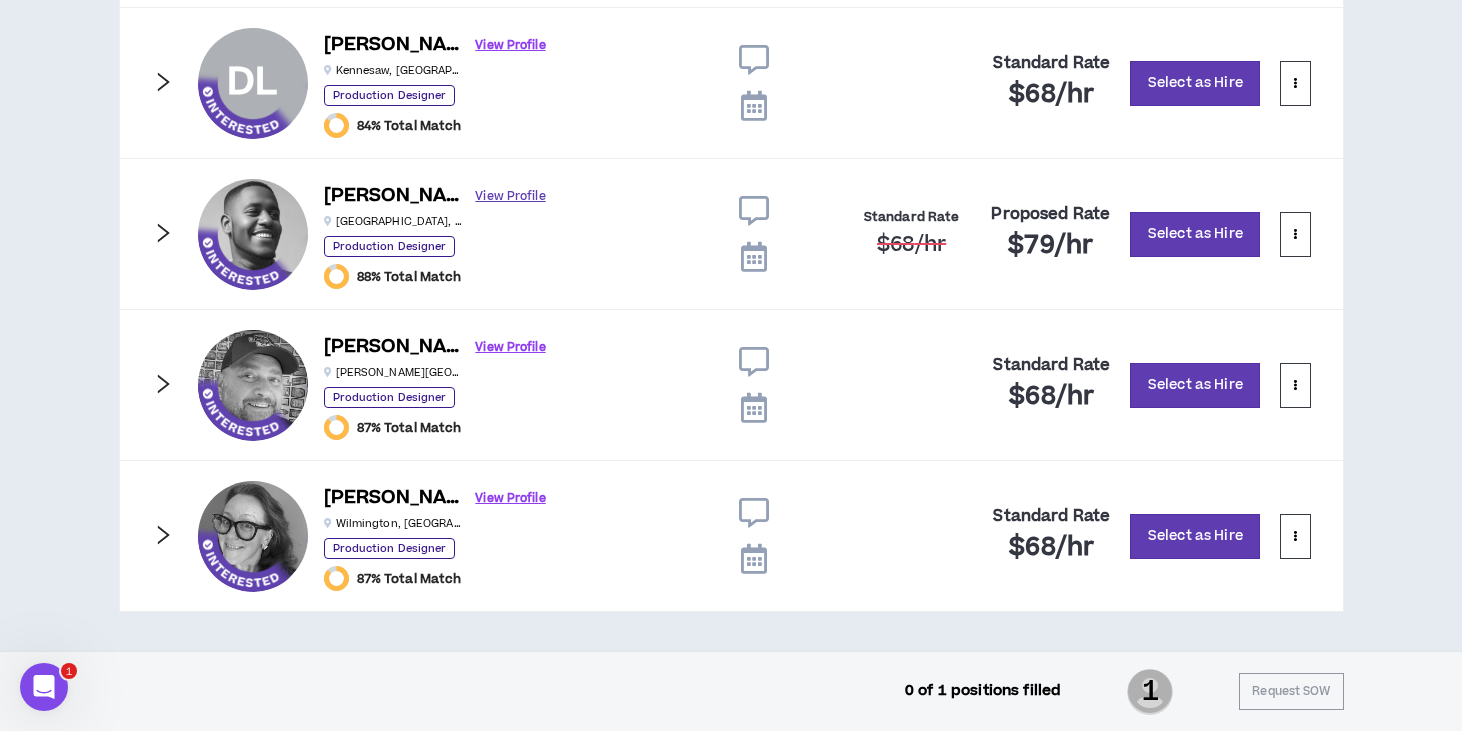 click on "View Profile" at bounding box center (511, 196) 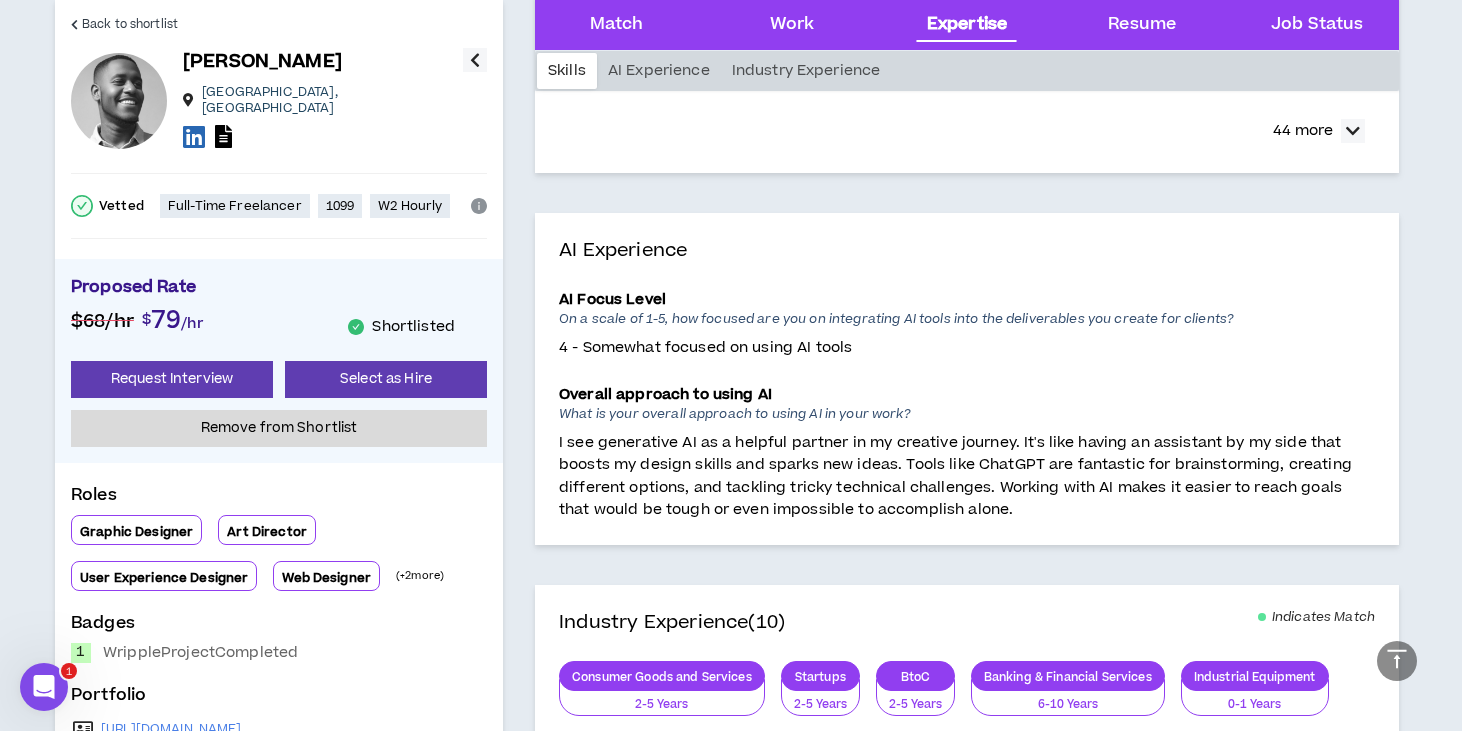 scroll, scrollTop: 1629, scrollLeft: 0, axis: vertical 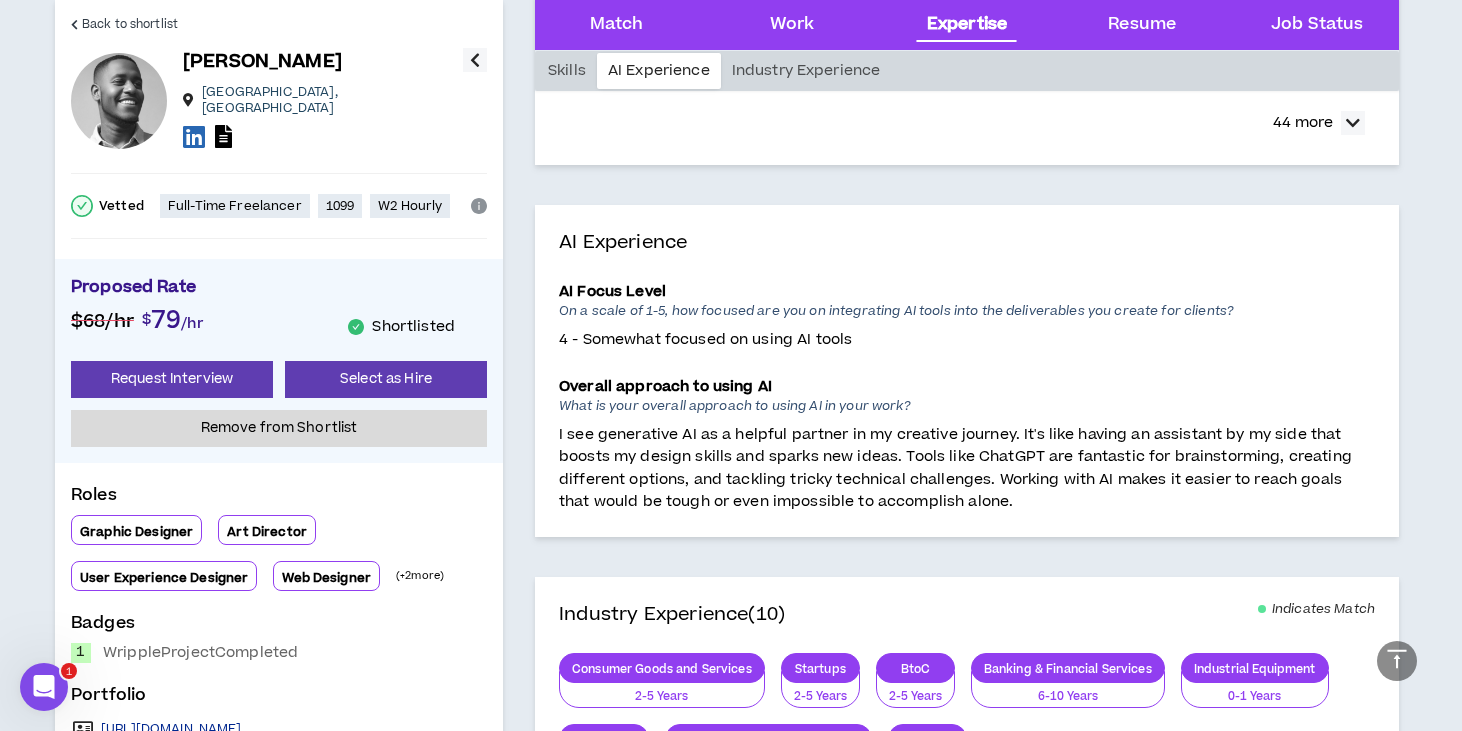 click on "[URL][DOMAIN_NAME]" at bounding box center (171, 729) 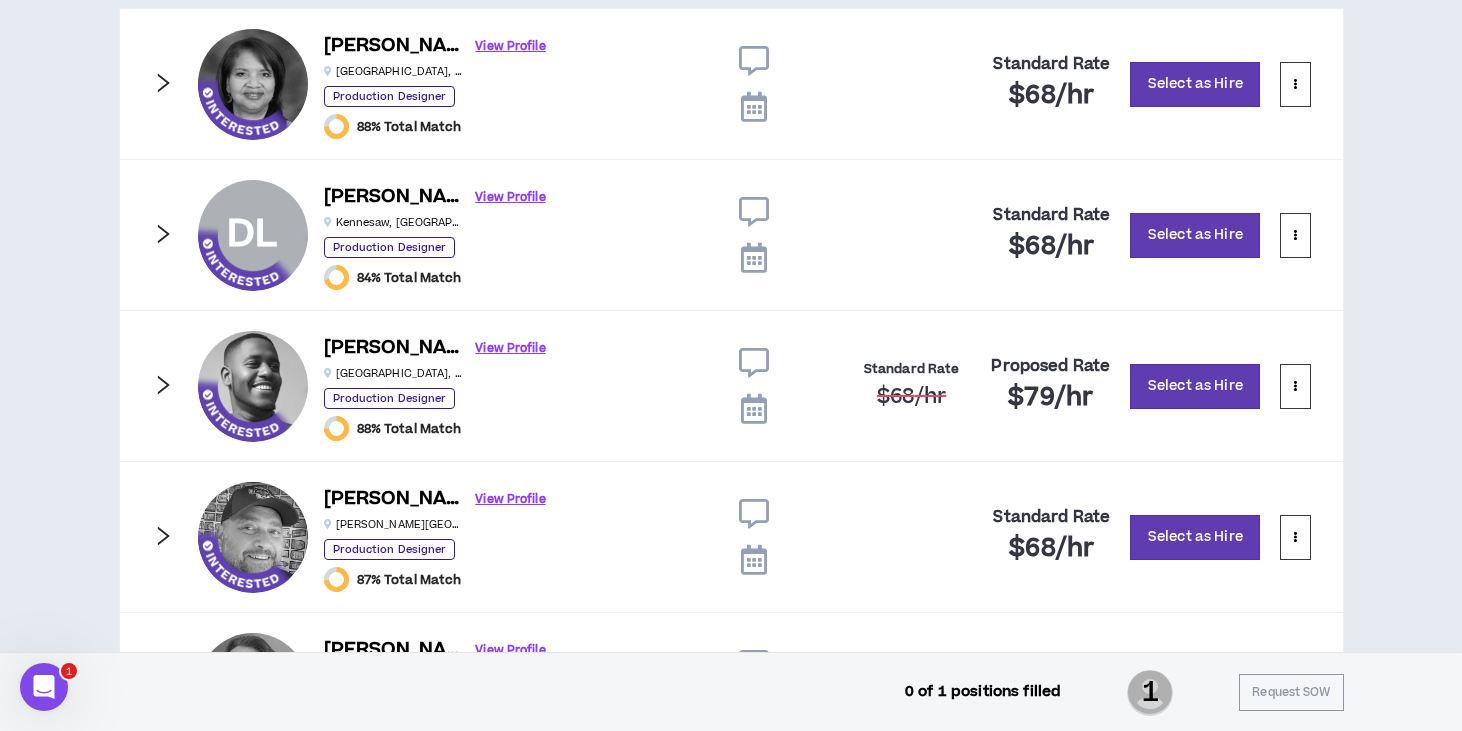 scroll, scrollTop: 518, scrollLeft: 0, axis: vertical 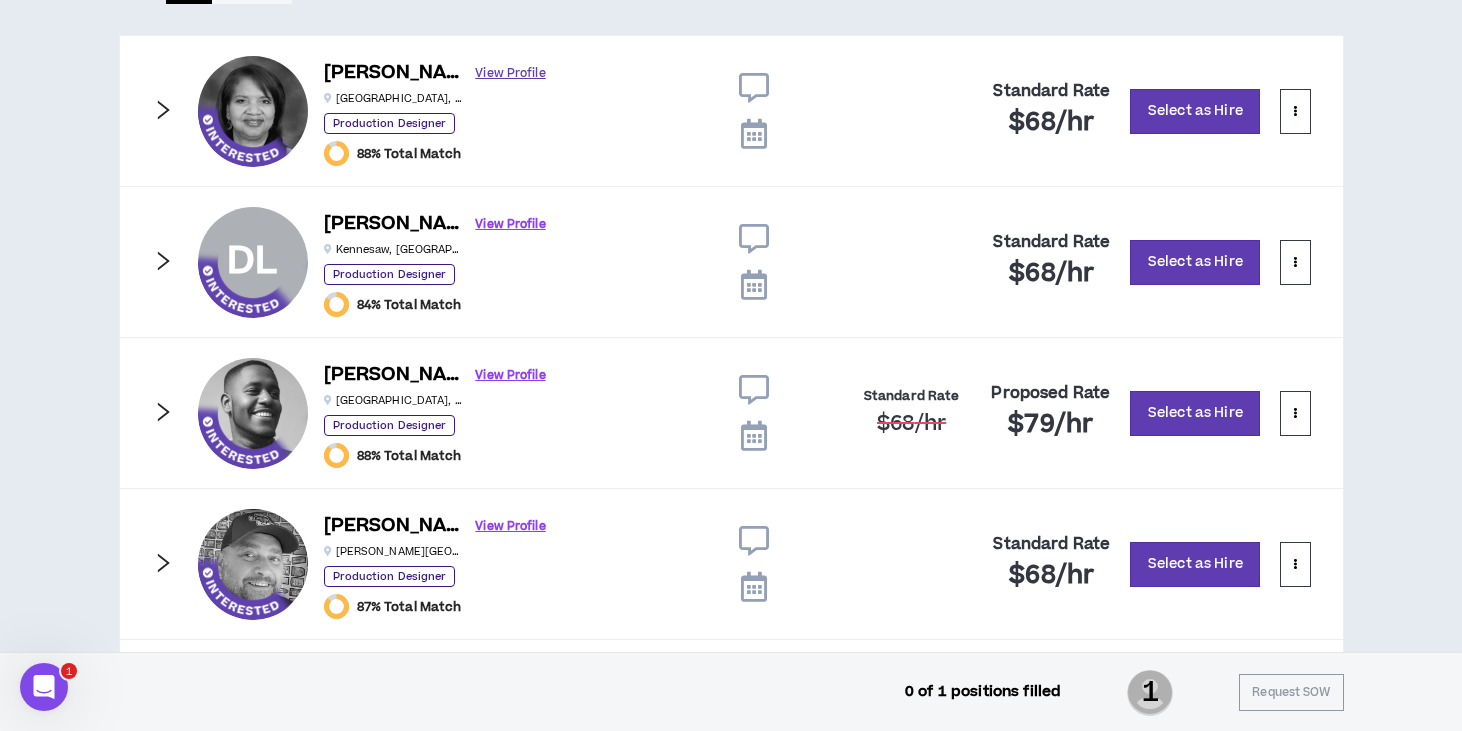 click on "View Profile" at bounding box center (511, 73) 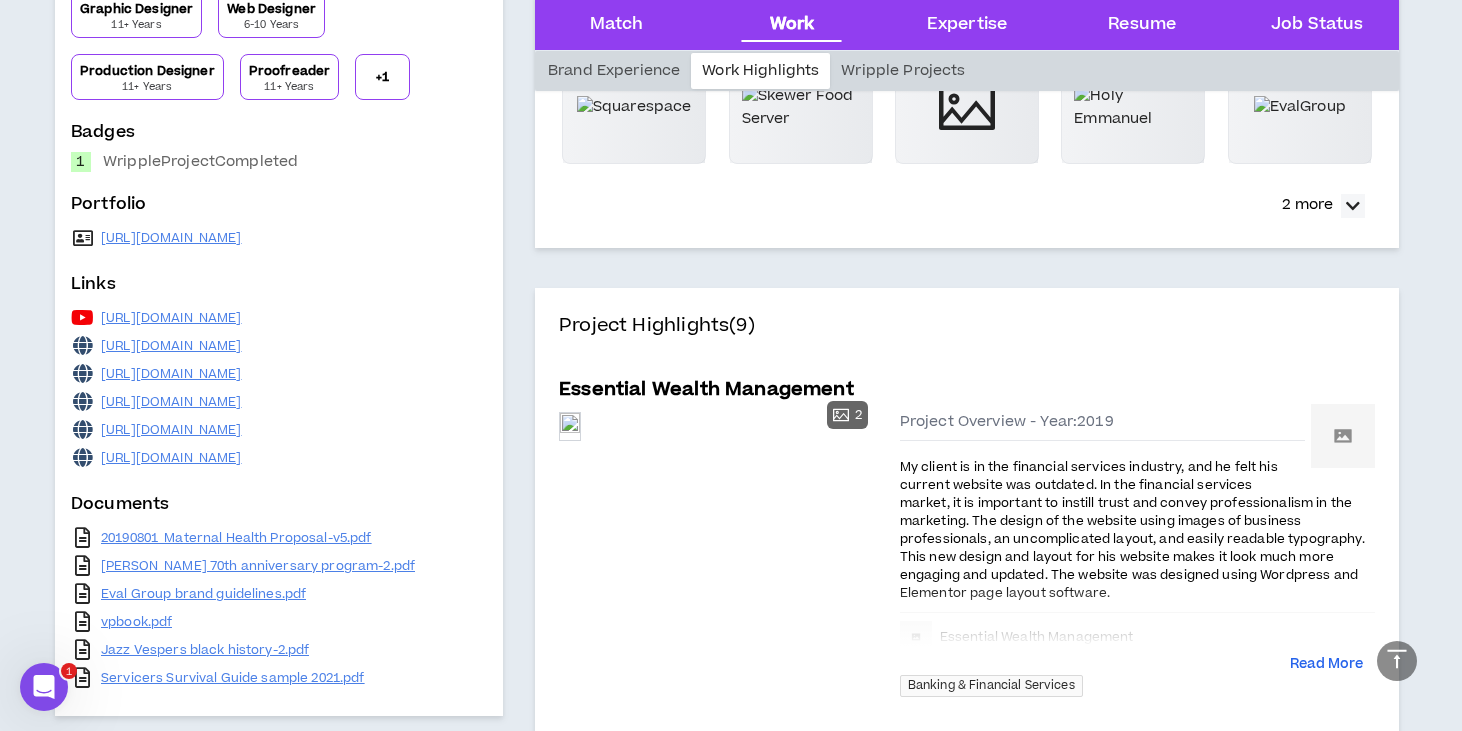scroll, scrollTop: 756, scrollLeft: 0, axis: vertical 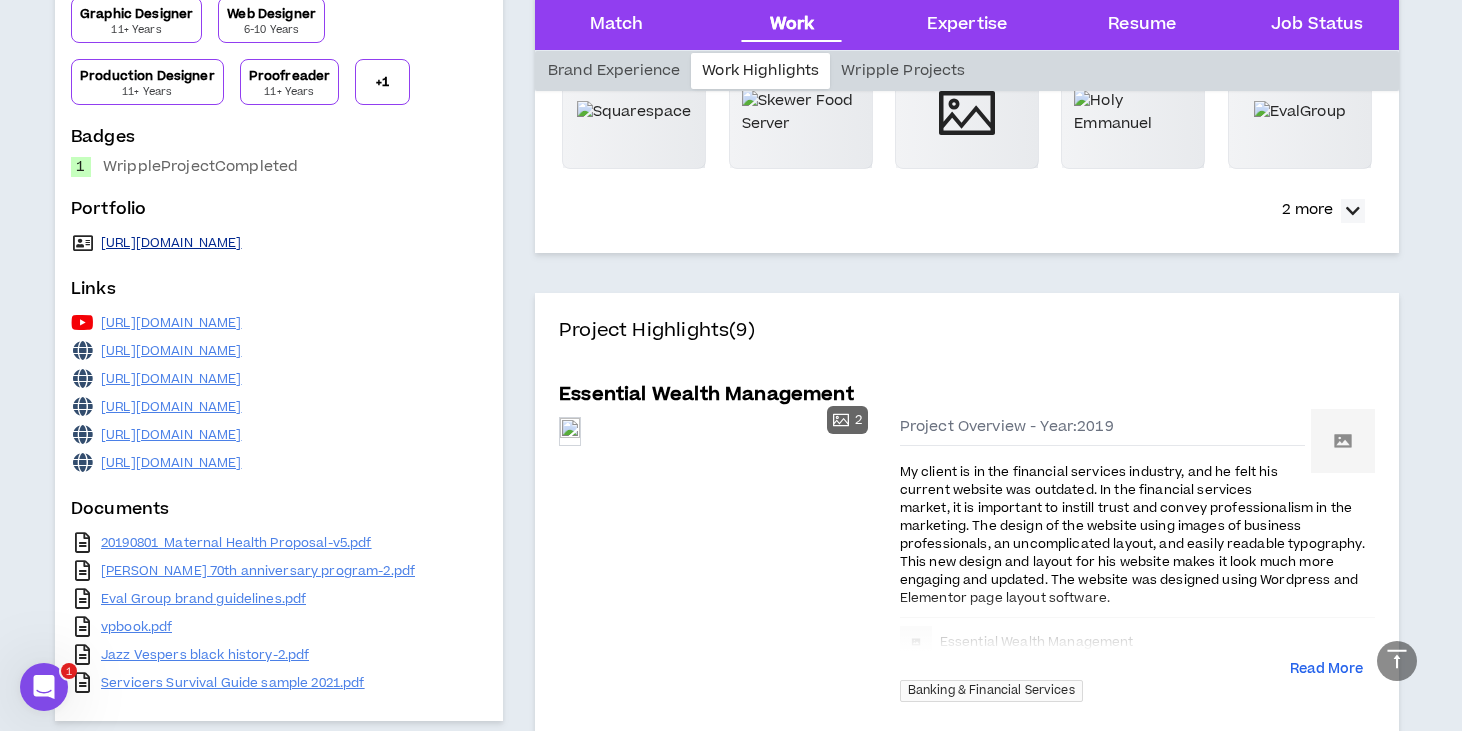 click on "[URL][DOMAIN_NAME]" at bounding box center [171, 243] 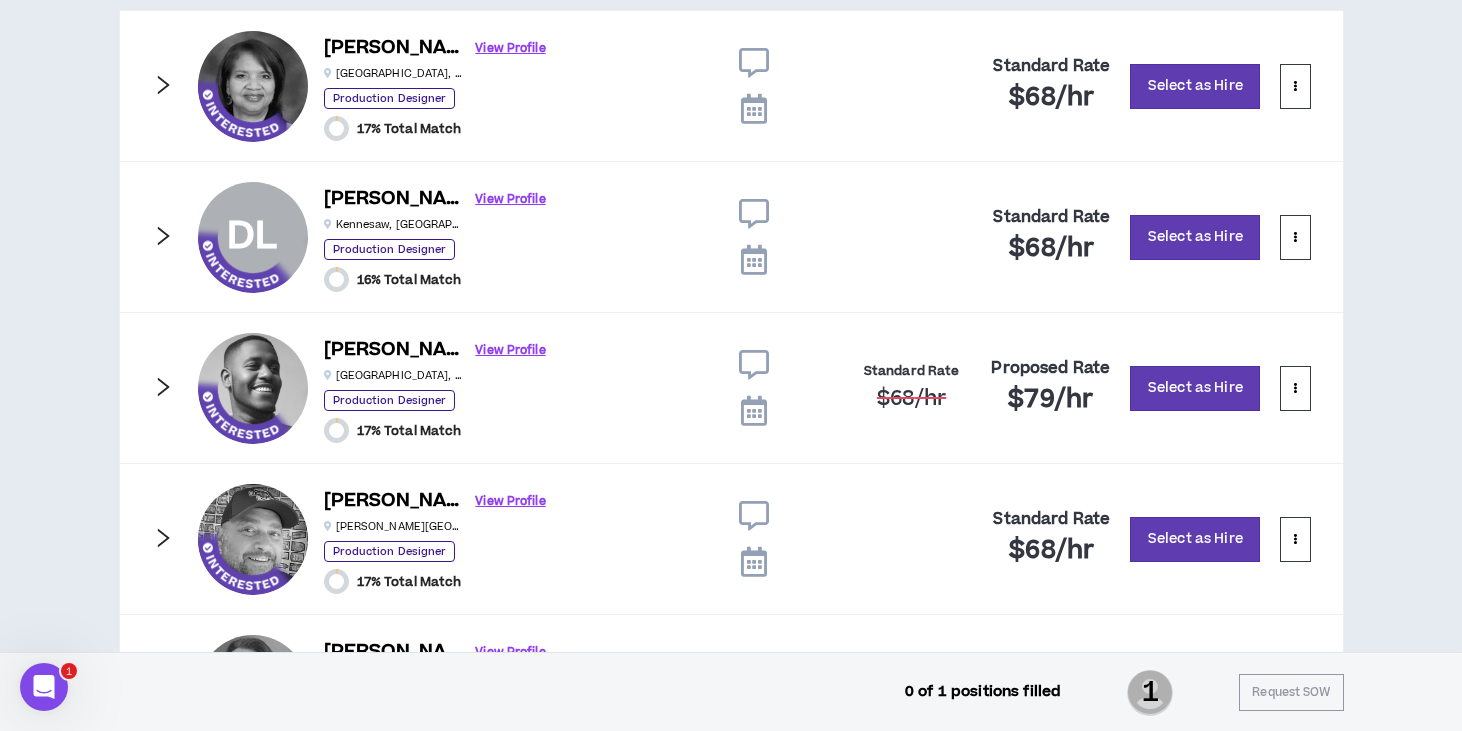 scroll, scrollTop: 518, scrollLeft: 0, axis: vertical 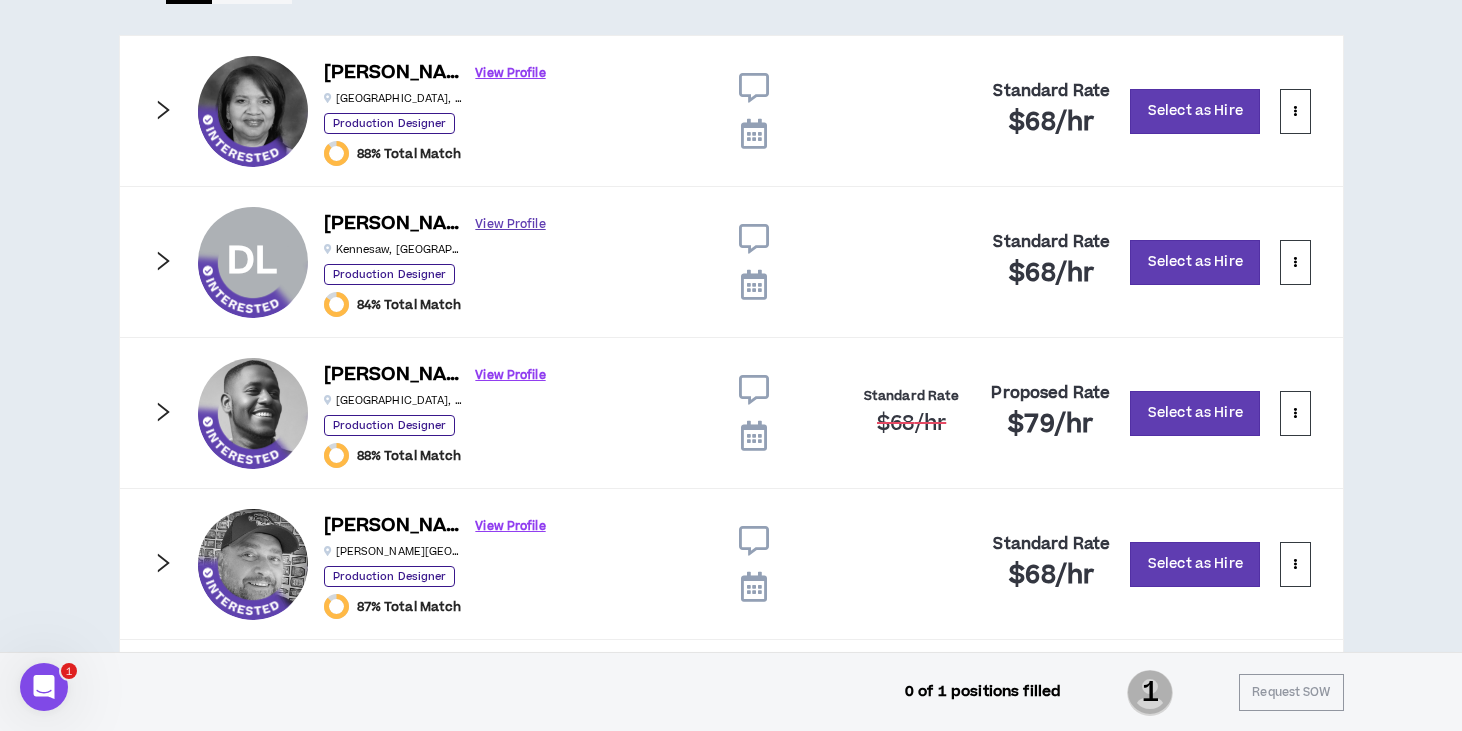 click on "View Profile" at bounding box center (511, 224) 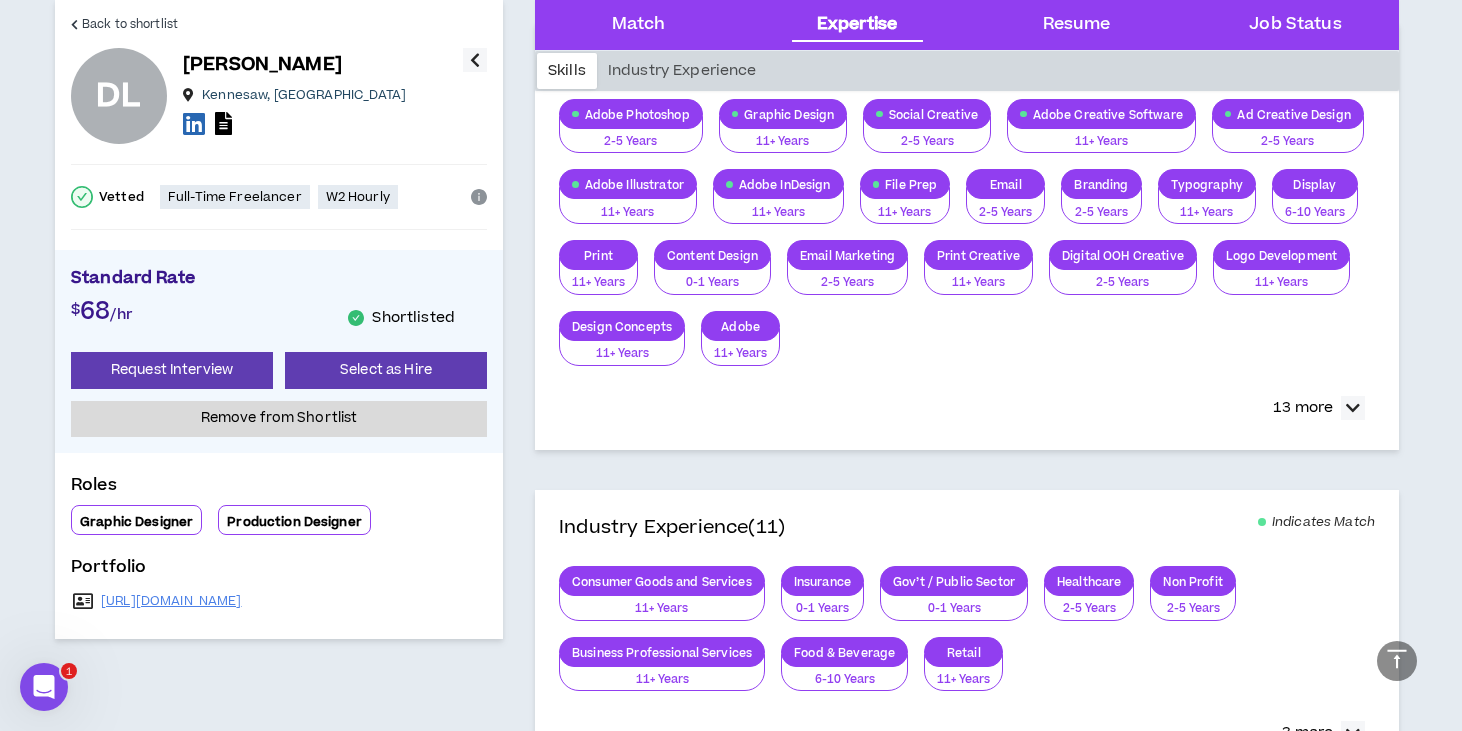 scroll, scrollTop: 823, scrollLeft: 0, axis: vertical 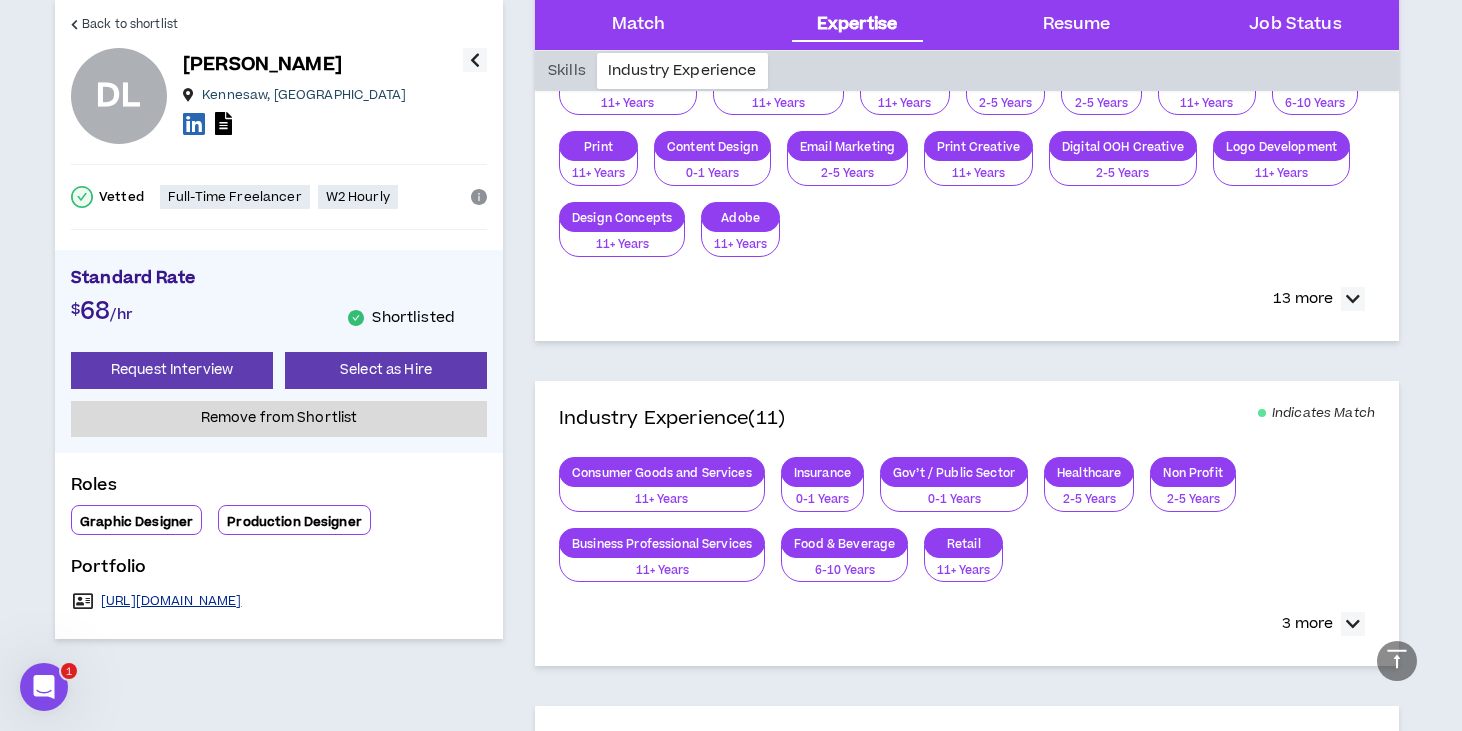 click on "[URL][DOMAIN_NAME]" at bounding box center (171, 601) 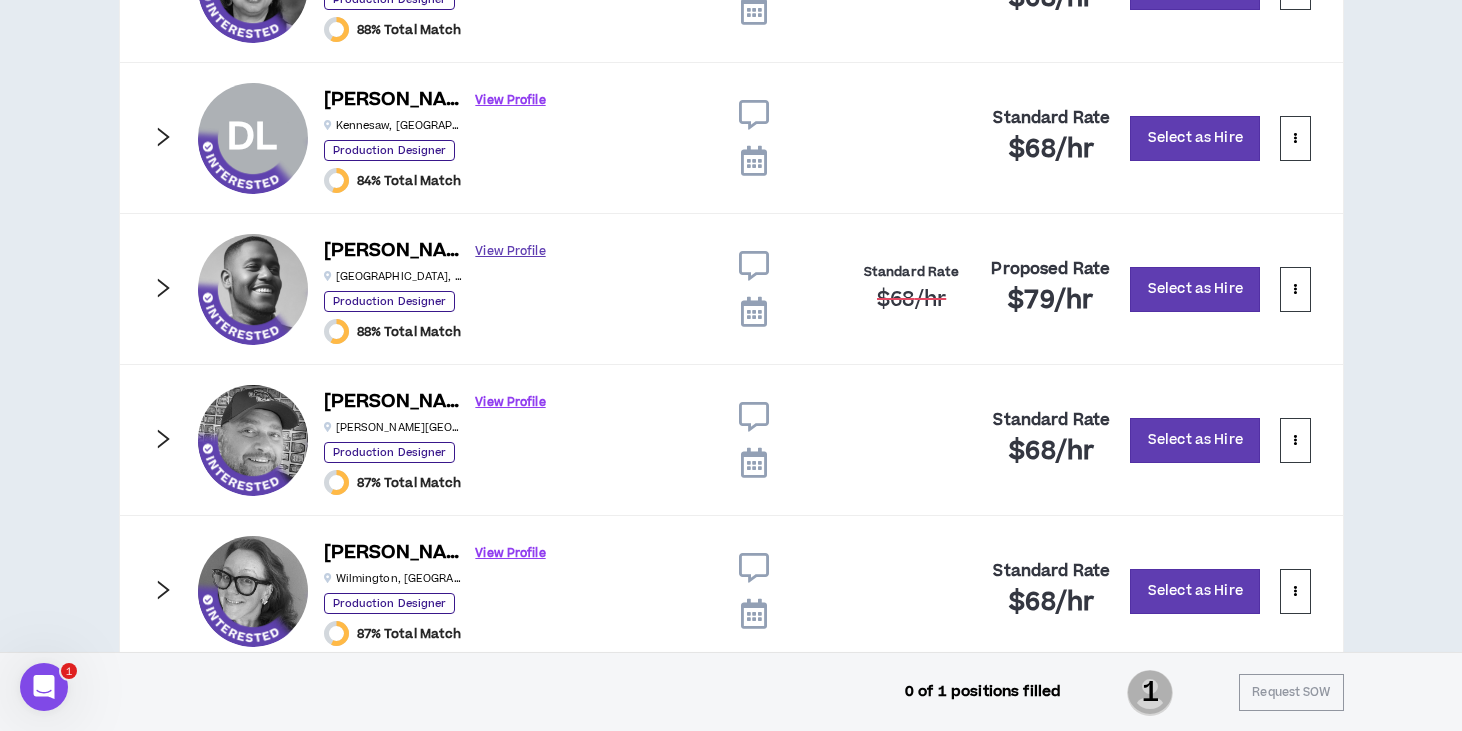 scroll, scrollTop: 697, scrollLeft: 0, axis: vertical 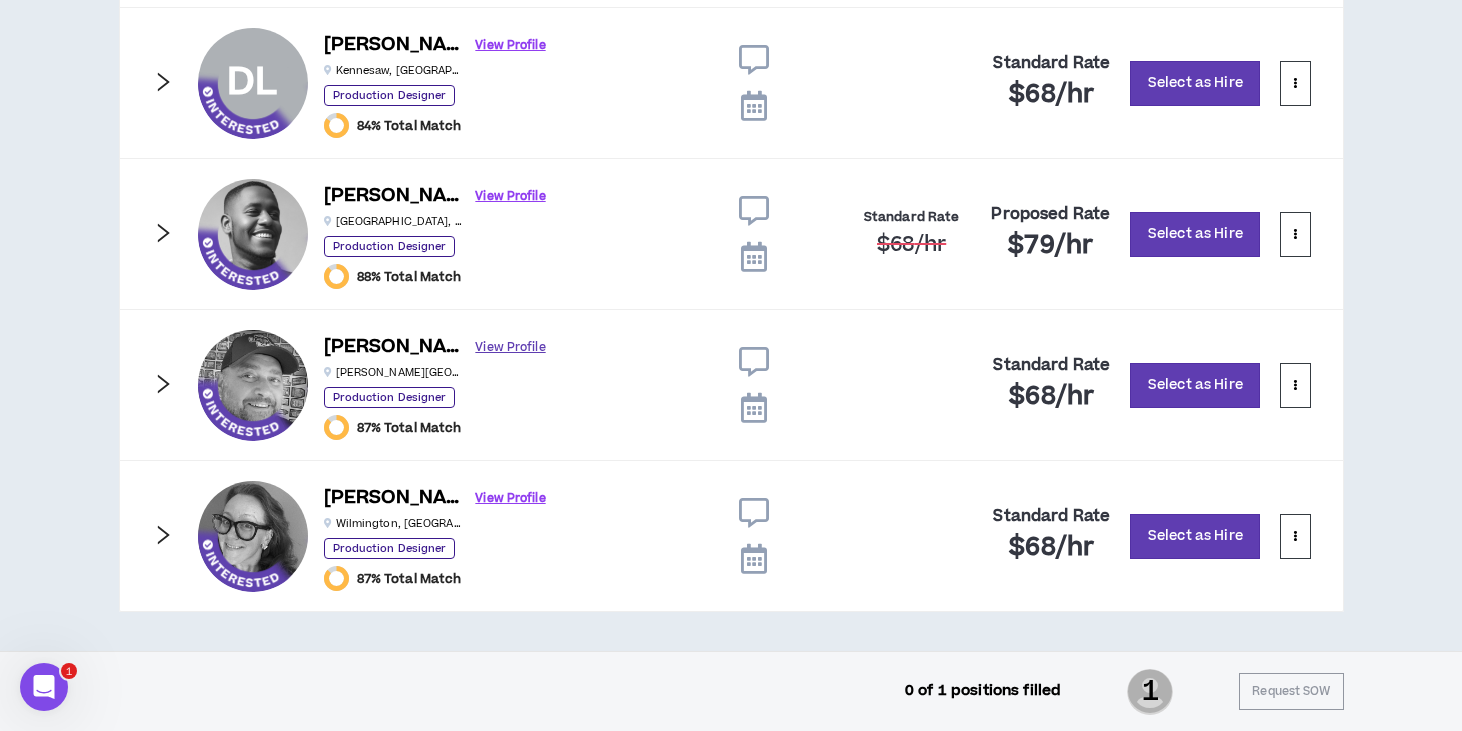 click on "View Profile" at bounding box center [511, 347] 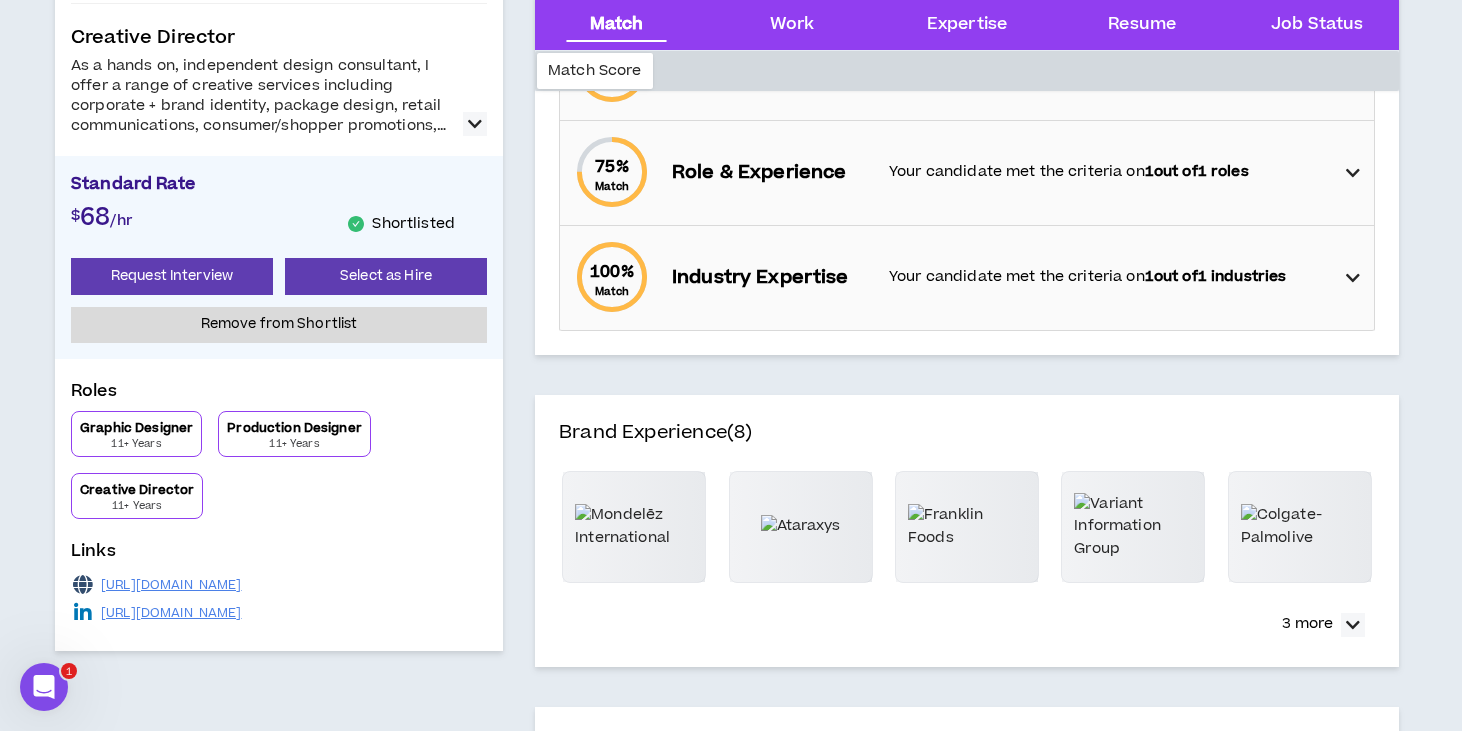 scroll, scrollTop: 344, scrollLeft: 0, axis: vertical 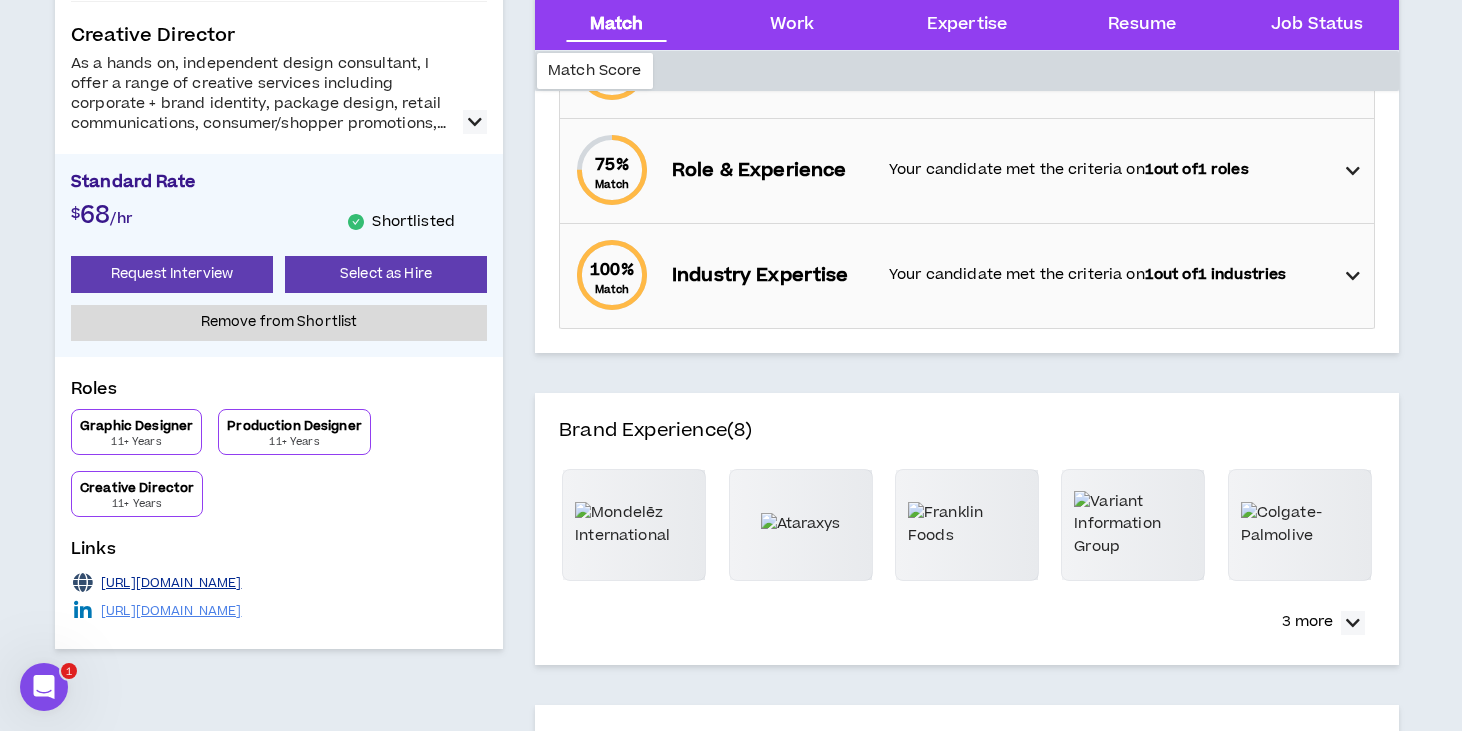 click on "[URL][DOMAIN_NAME]" at bounding box center [171, 583] 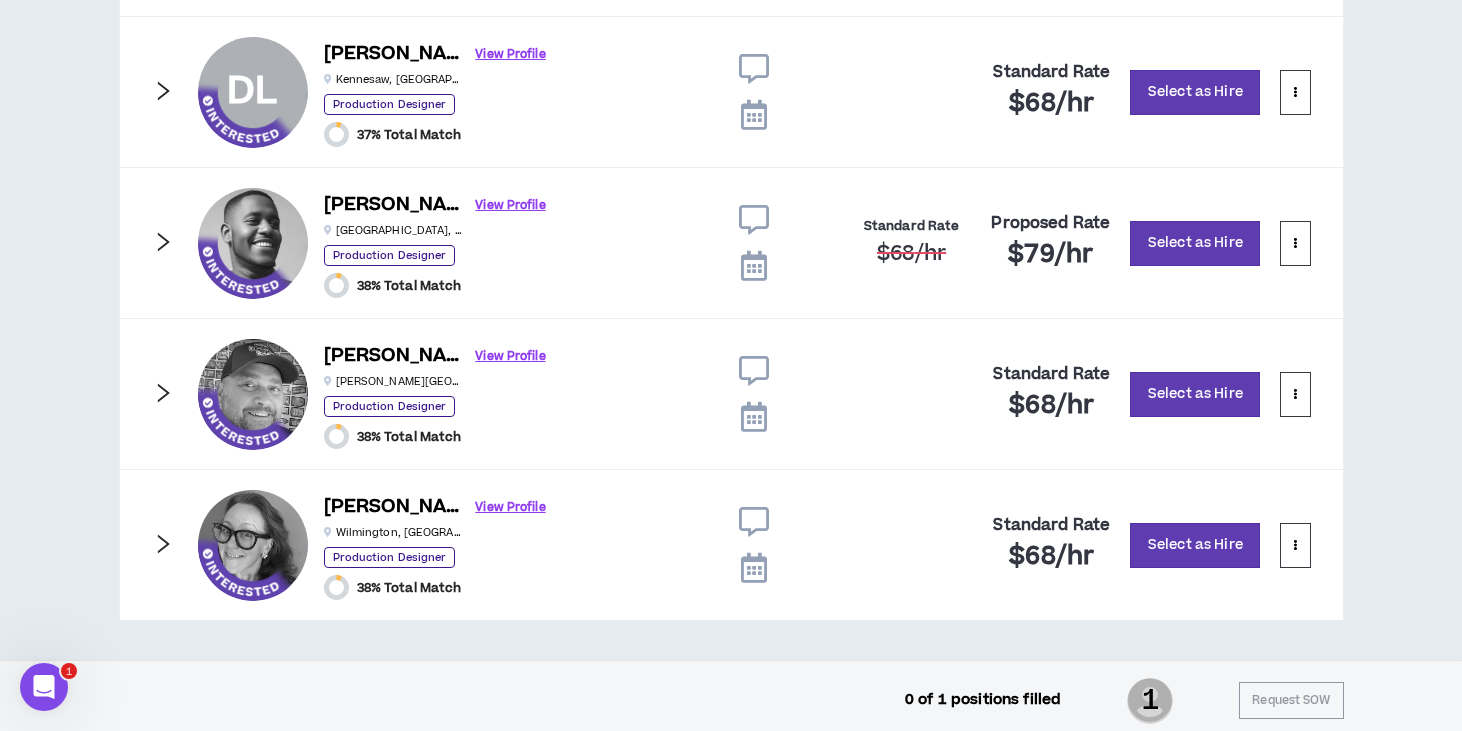 scroll, scrollTop: 697, scrollLeft: 0, axis: vertical 